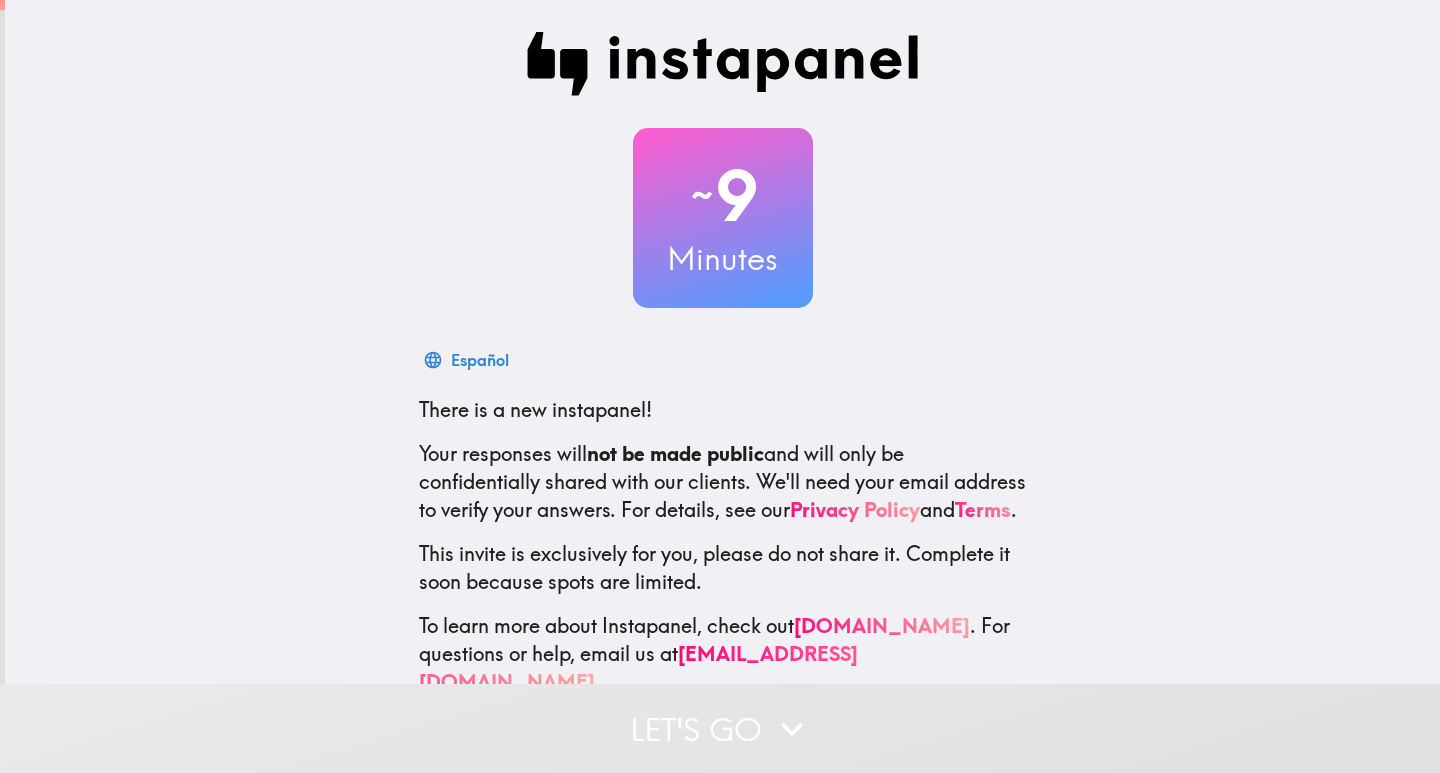 scroll, scrollTop: 0, scrollLeft: 0, axis: both 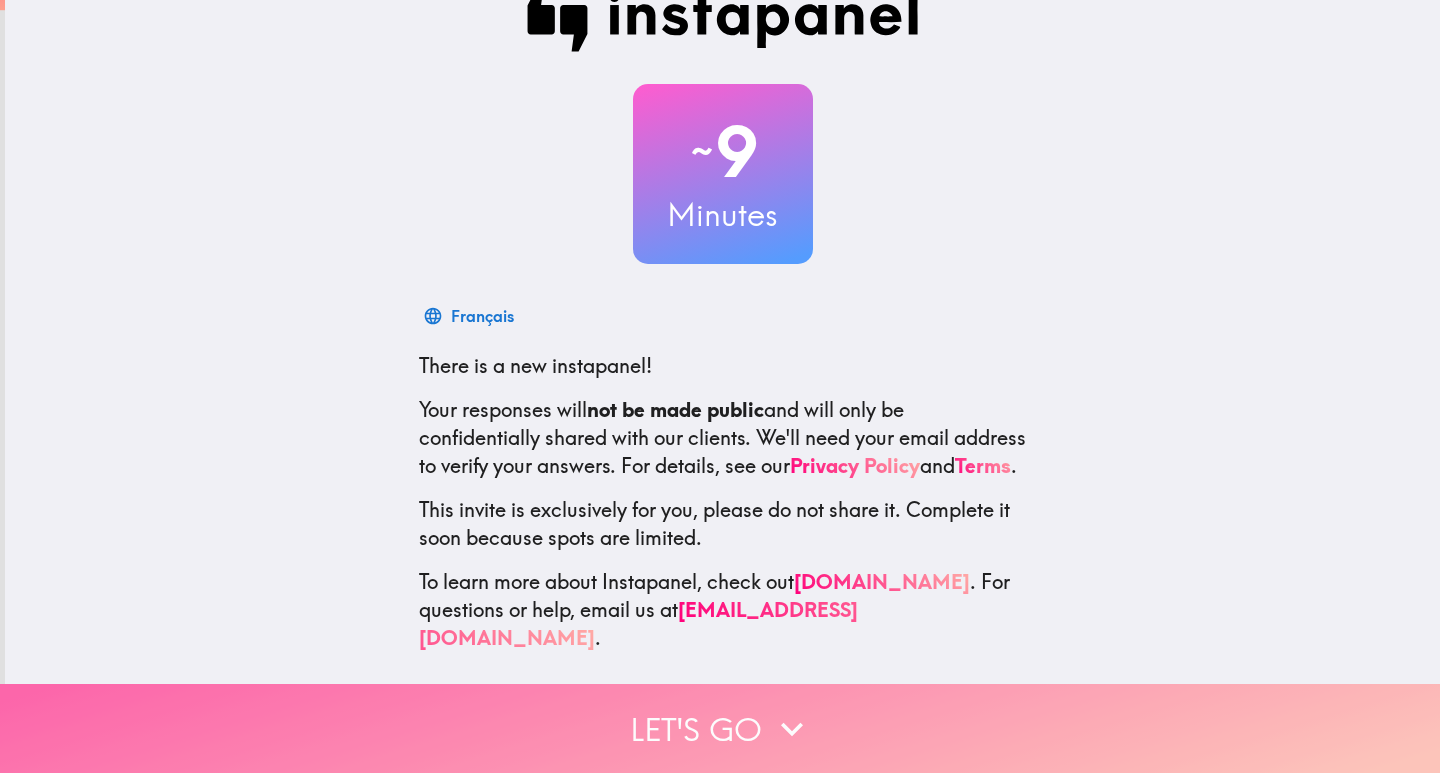click on "Let's go" at bounding box center [720, 728] 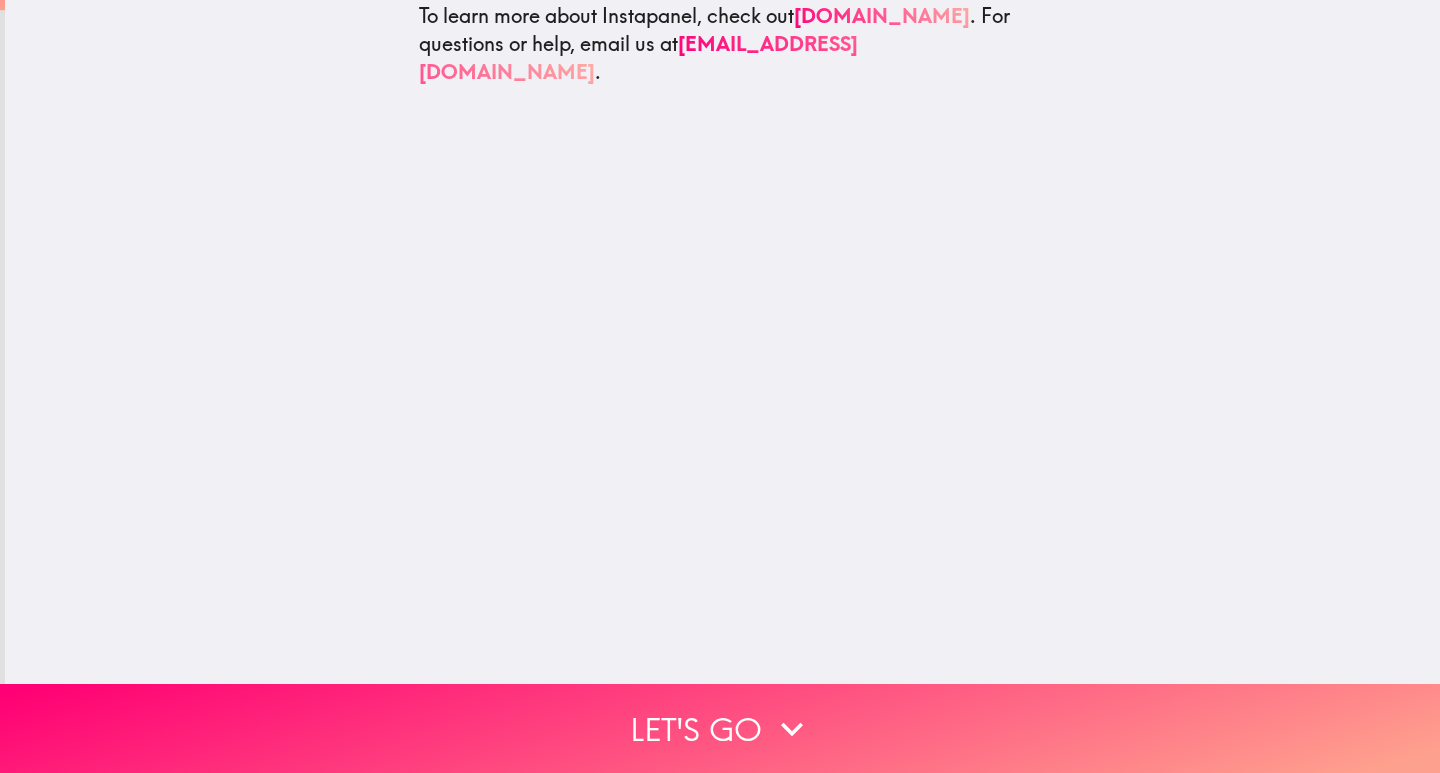 scroll, scrollTop: 0, scrollLeft: 0, axis: both 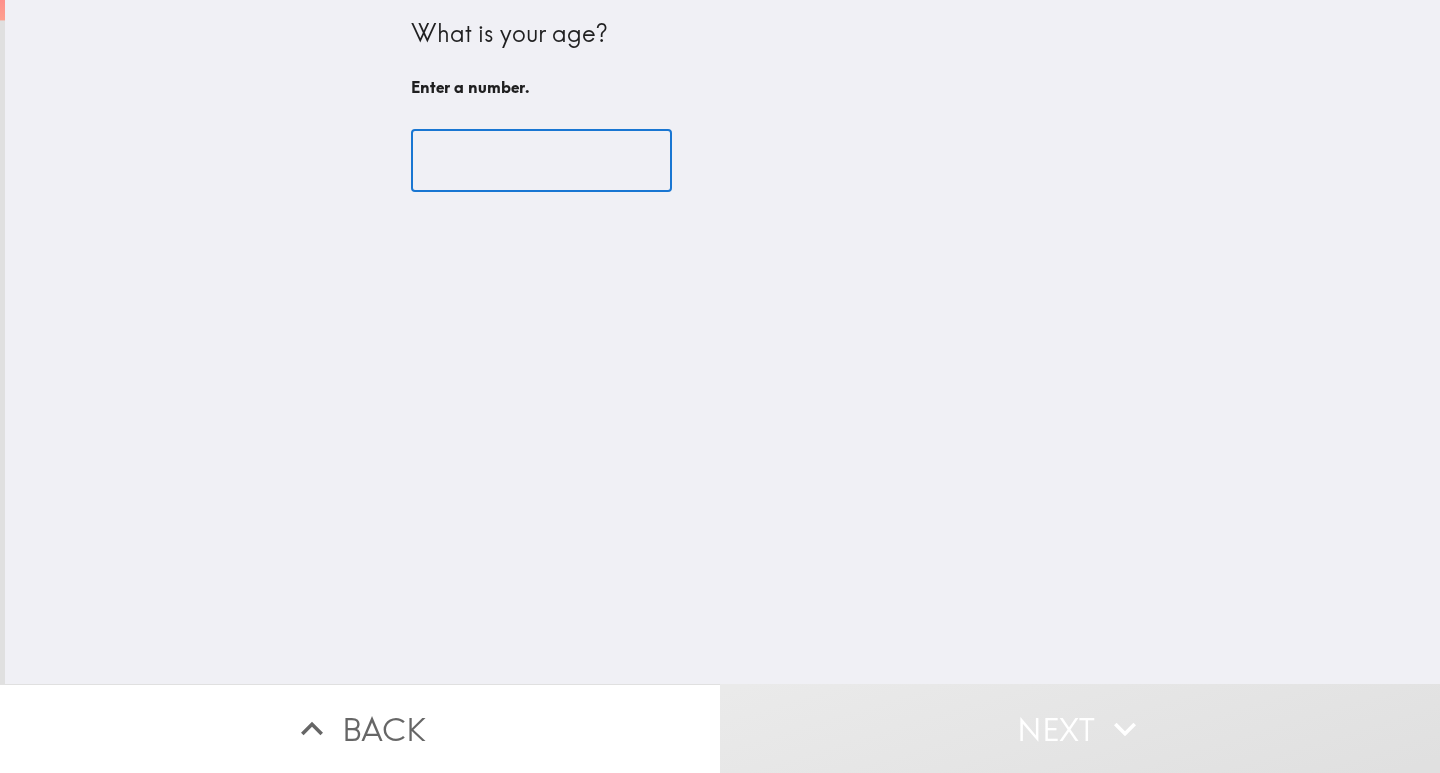click at bounding box center (541, 161) 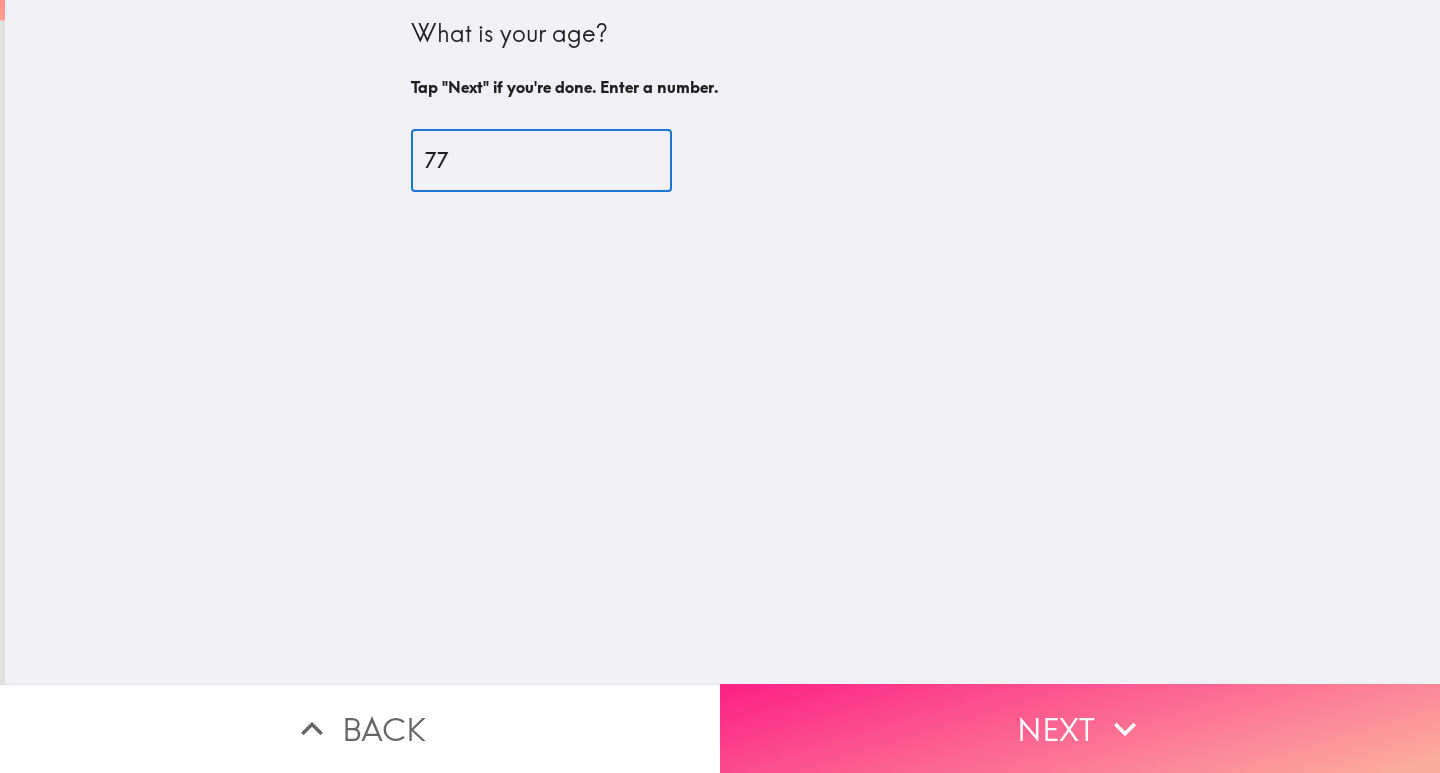 type on "77" 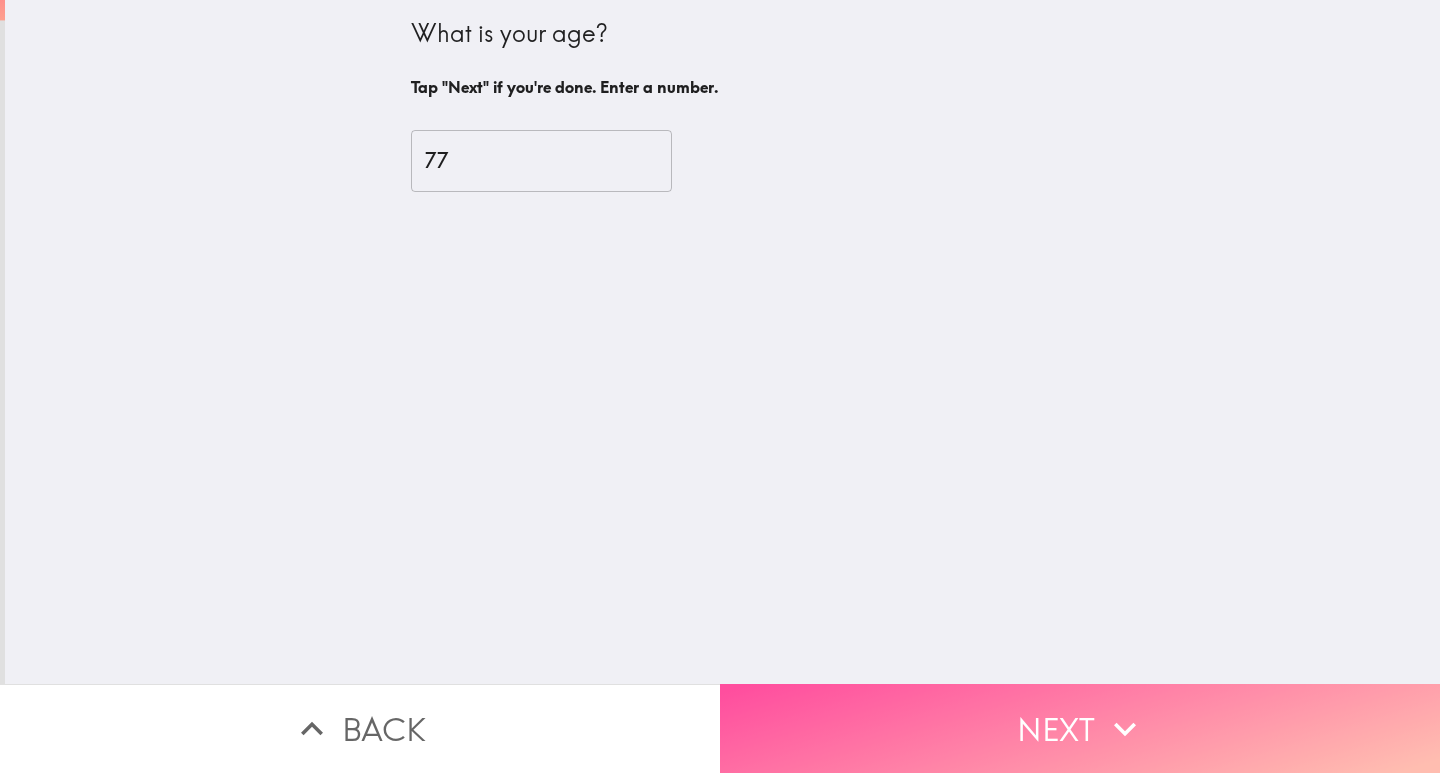 click on "Next" at bounding box center [1080, 728] 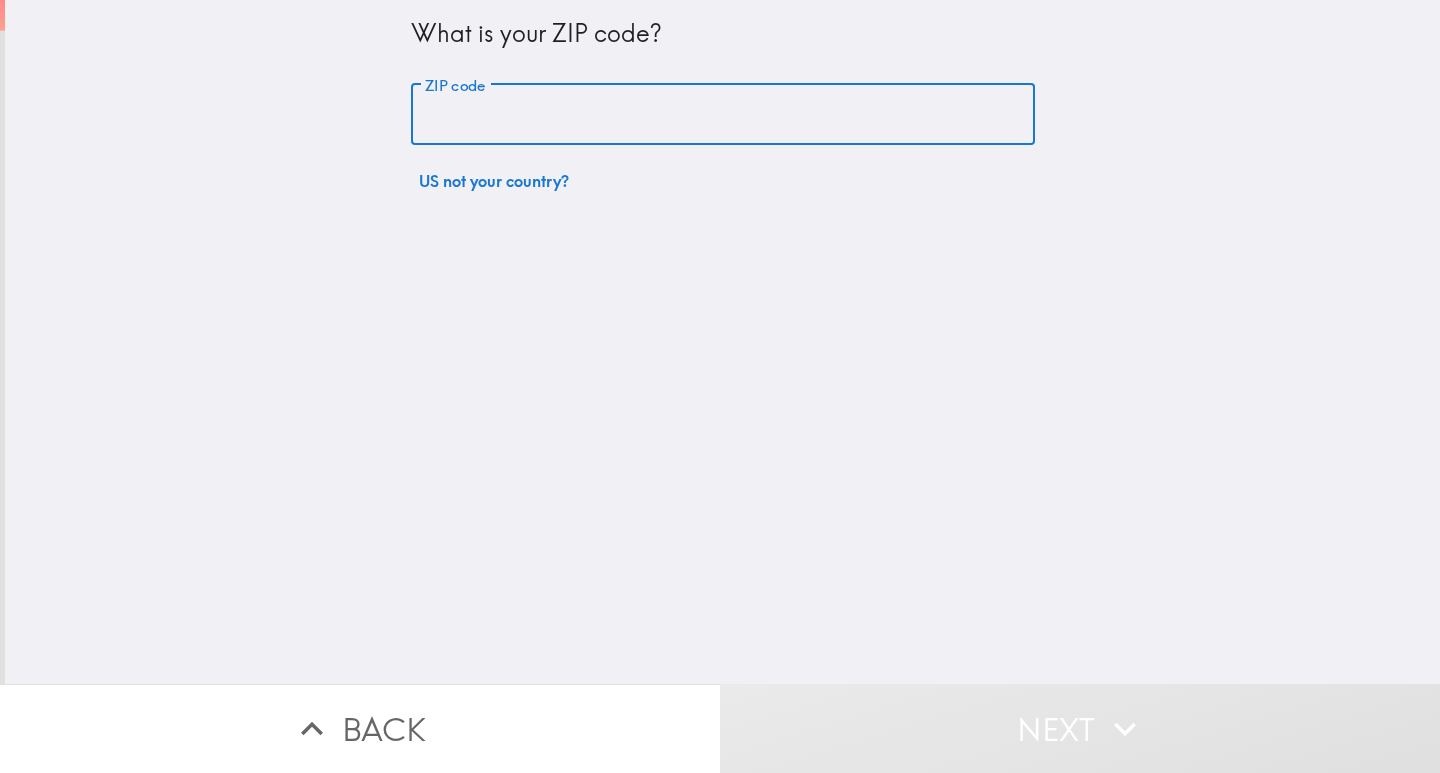 click on "ZIP code" at bounding box center (723, 115) 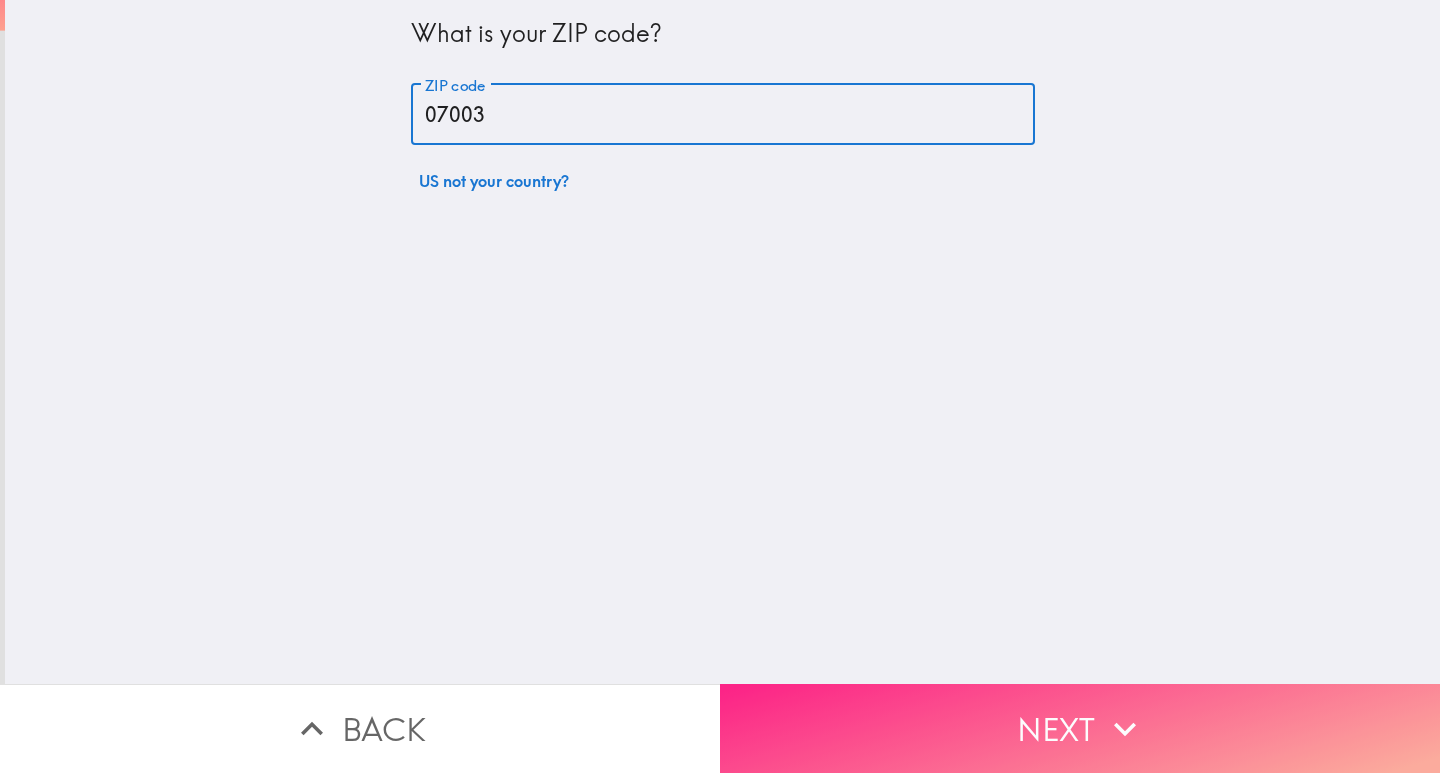 type on "07003" 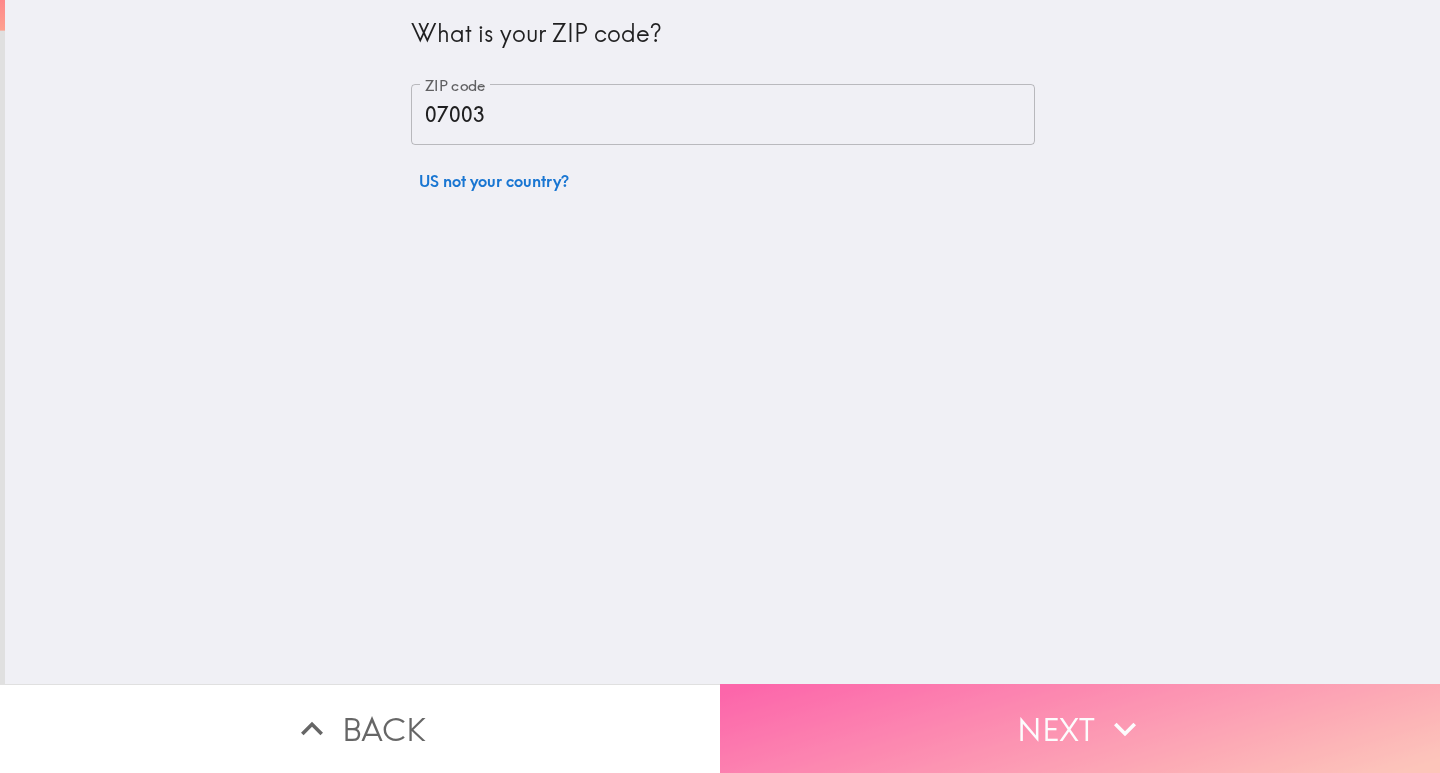 click on "Next" at bounding box center [1080, 728] 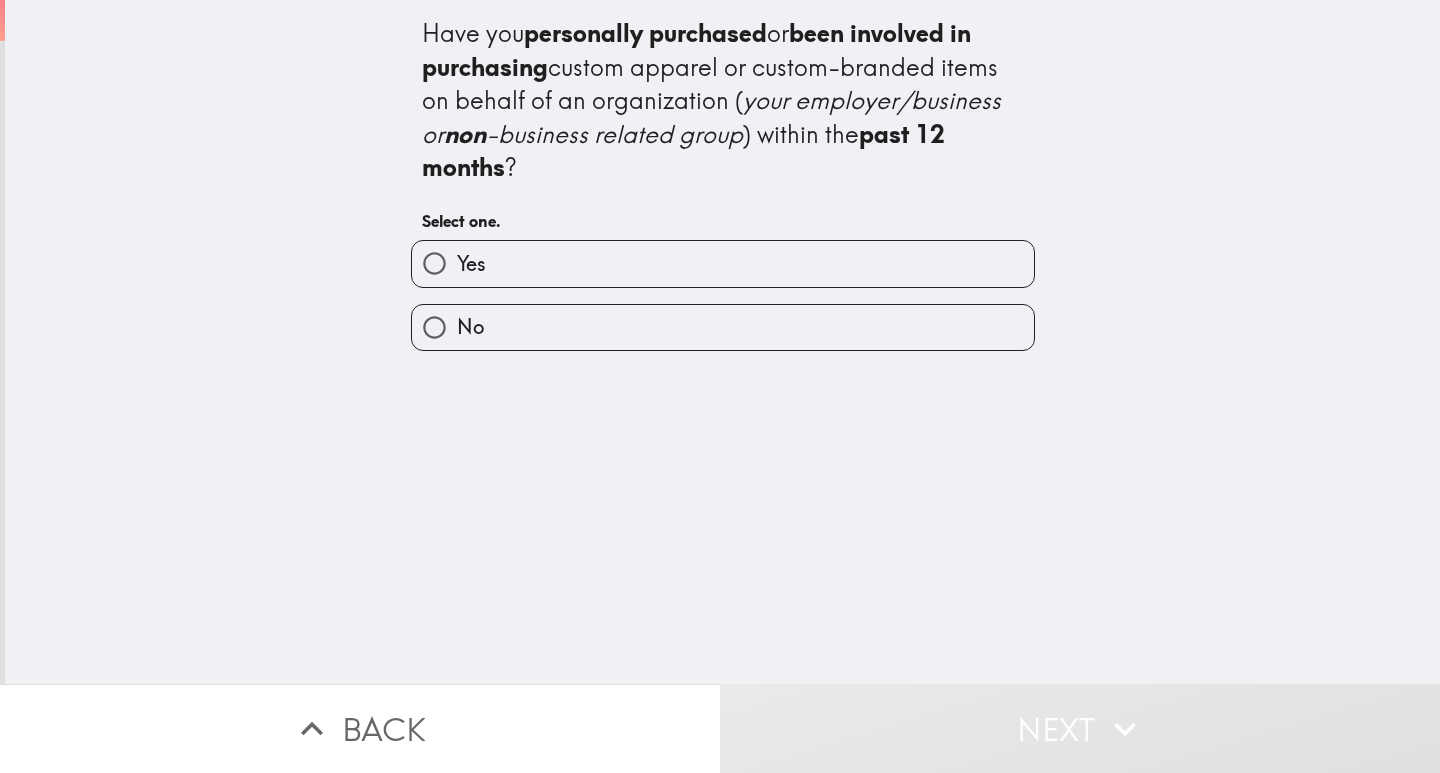 click on "Yes" at bounding box center (723, 263) 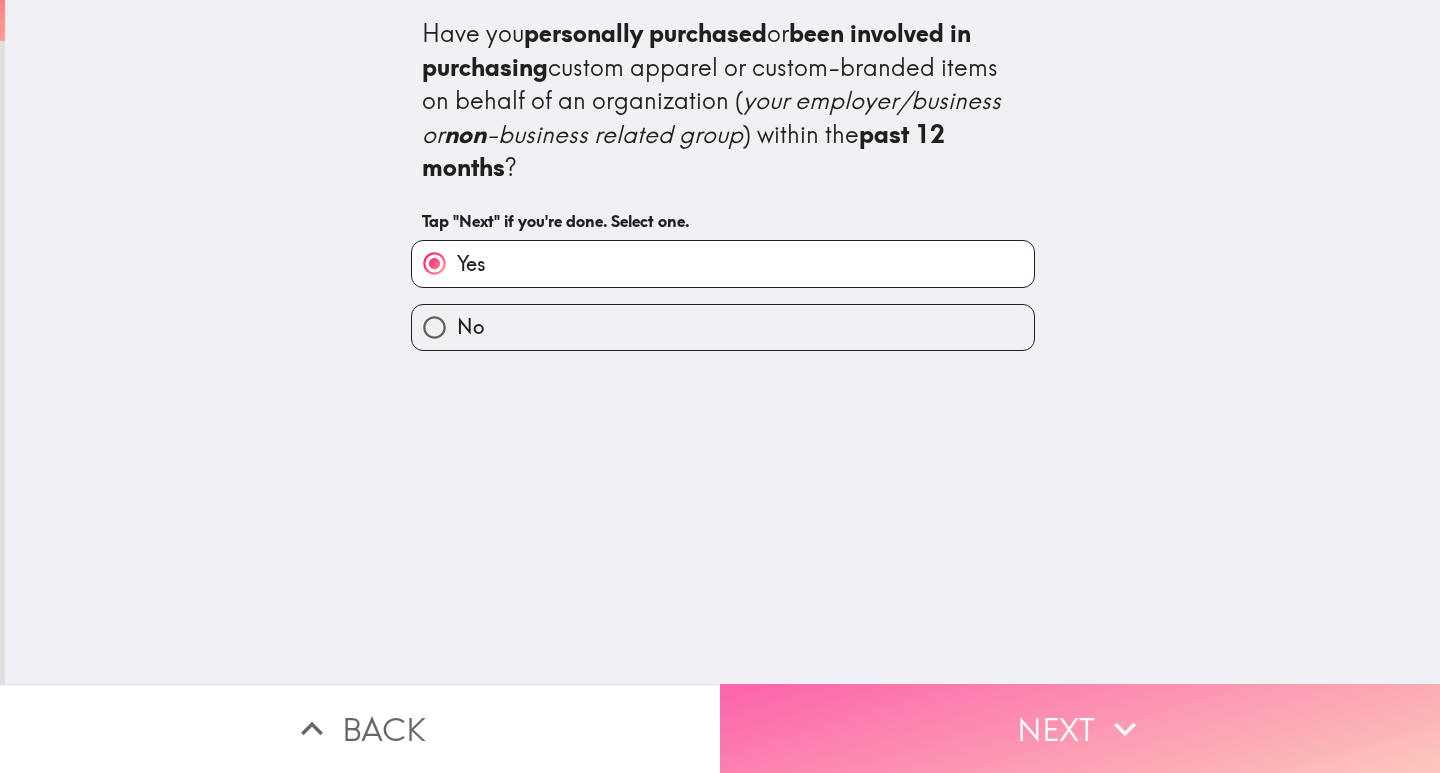 click on "Next" at bounding box center [1080, 728] 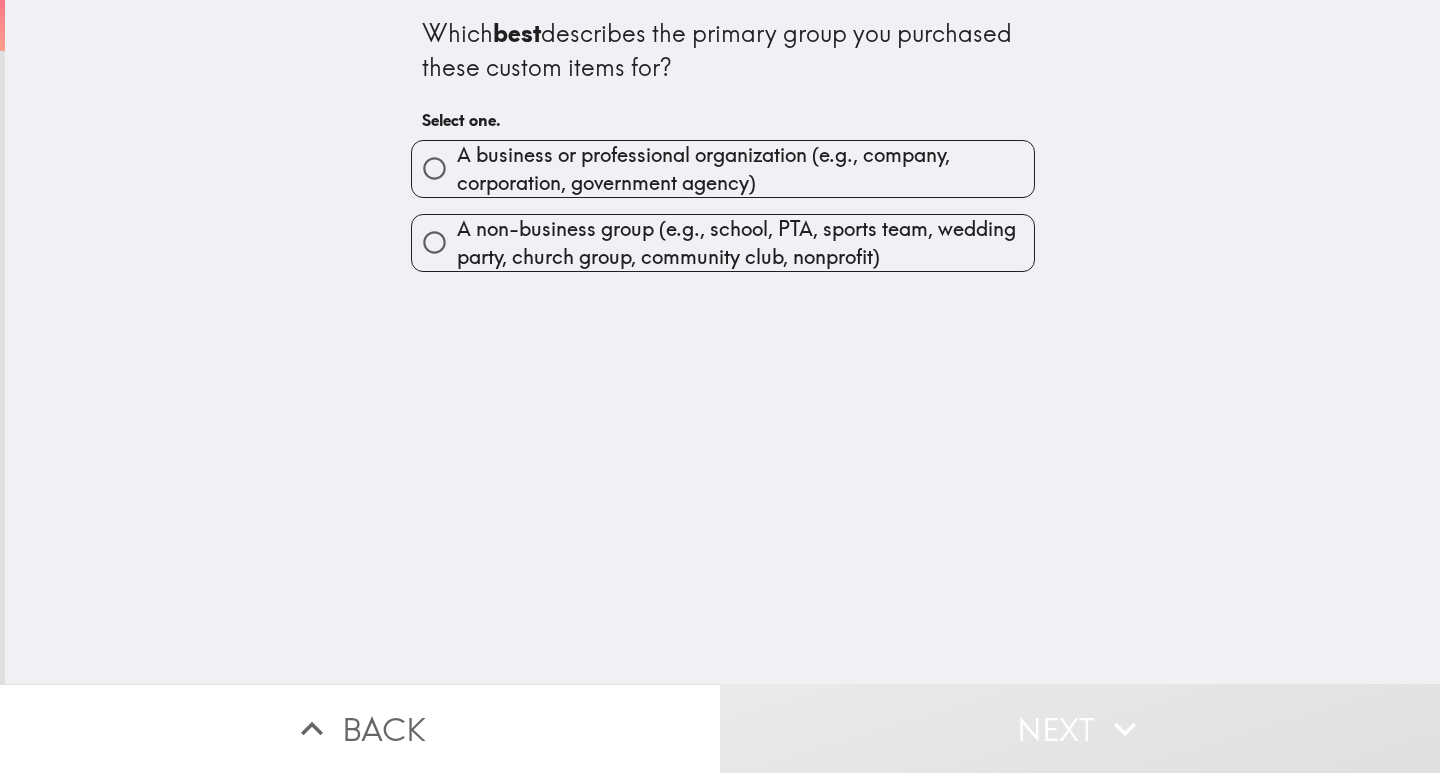 click on "A business or professional organization (e.g., company, corporation, government agency)" at bounding box center (745, 169) 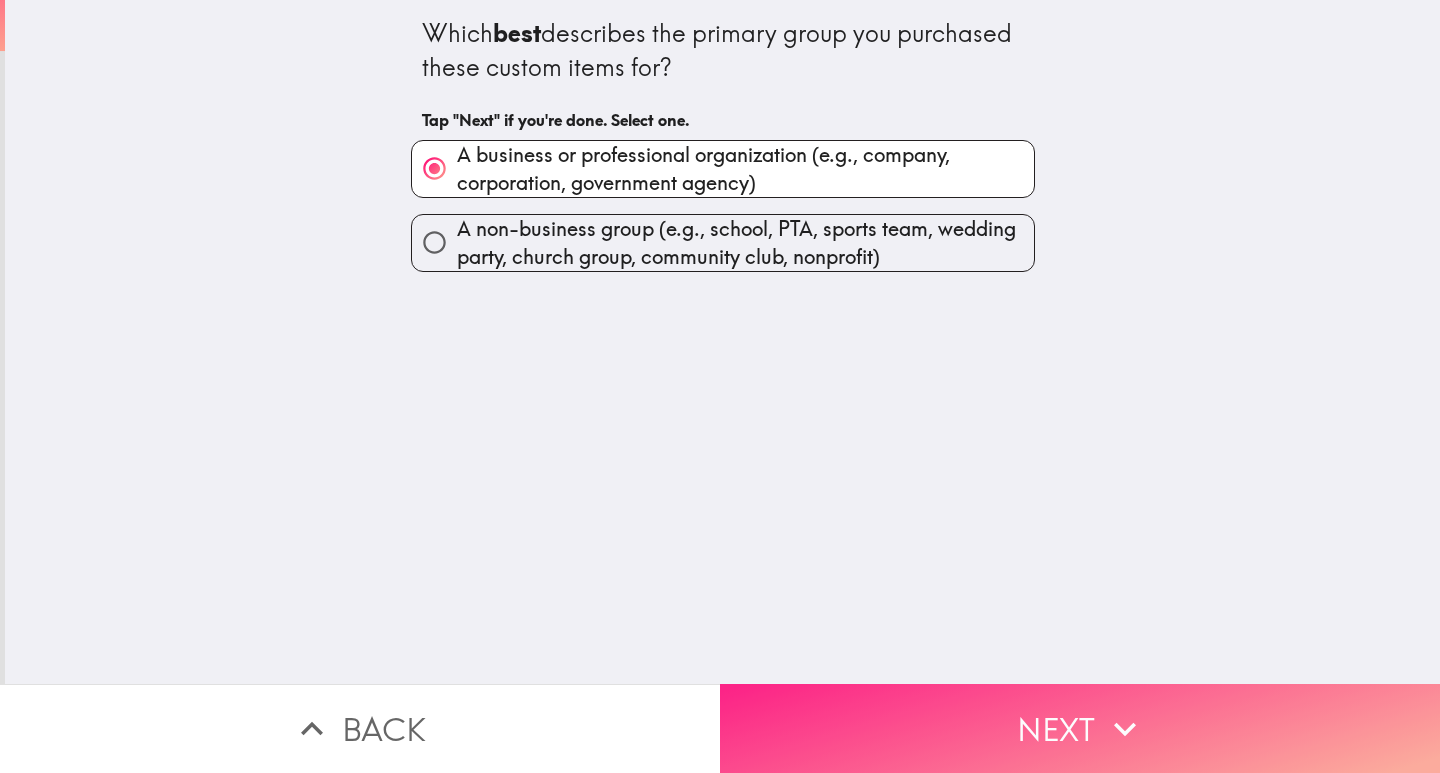 click on "Next" at bounding box center (1080, 728) 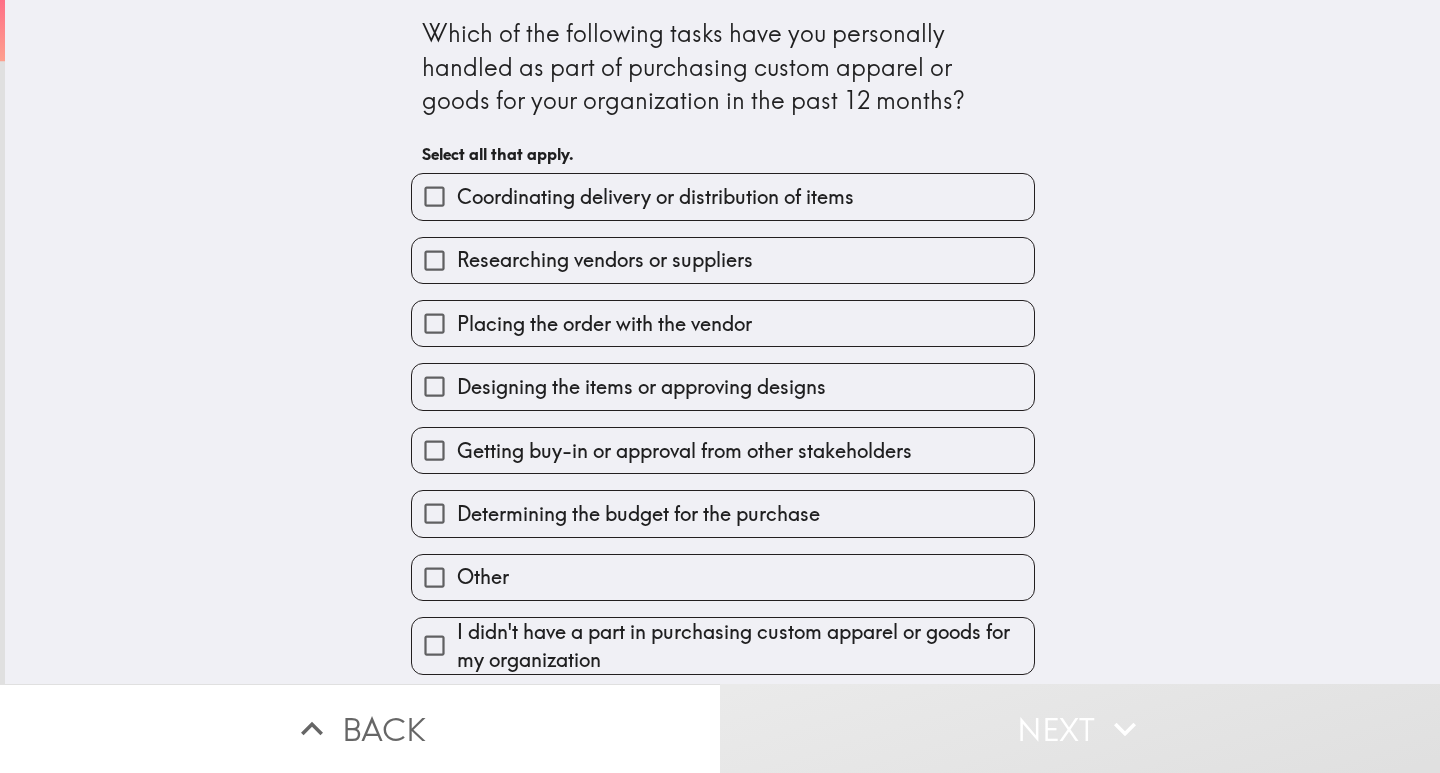 click on "Researching vendors or suppliers" at bounding box center [605, 260] 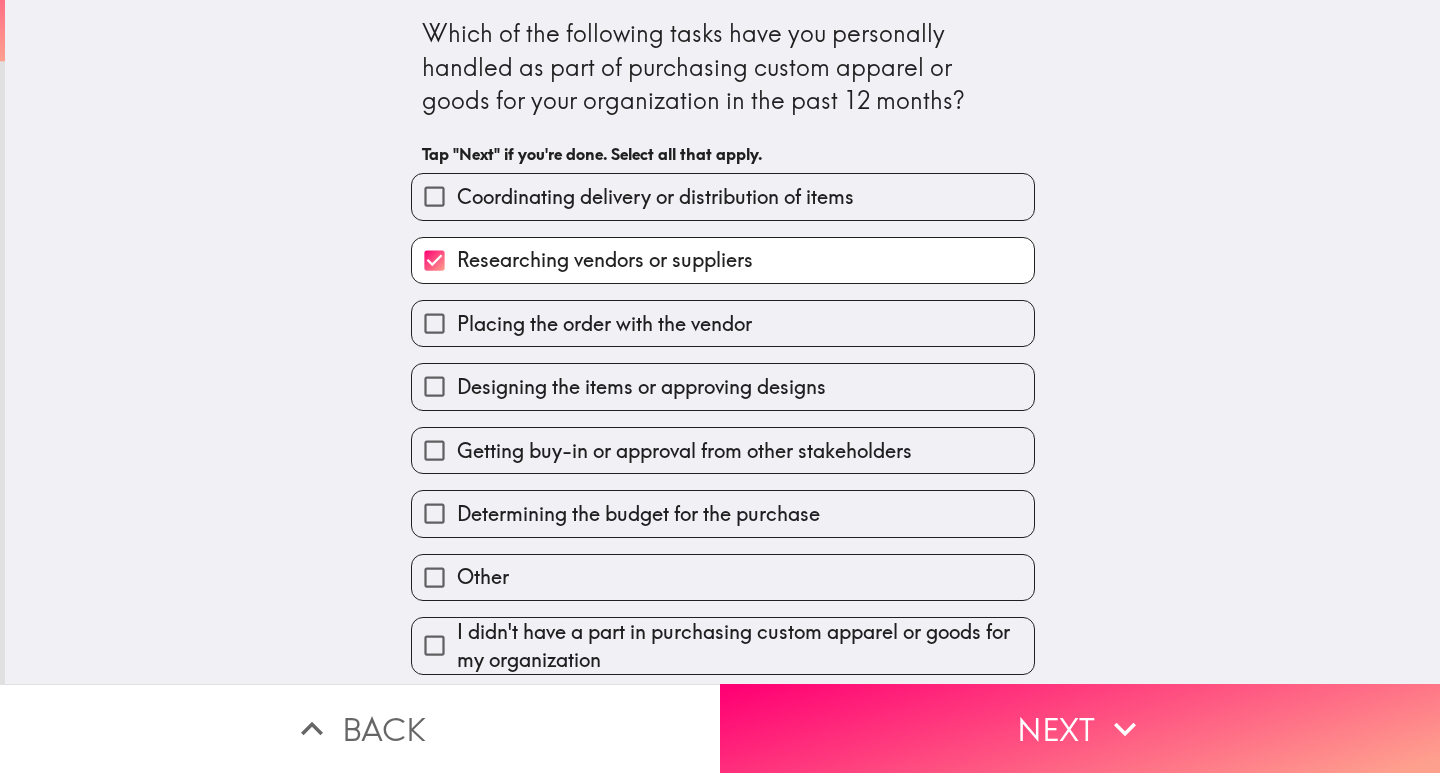 scroll, scrollTop: 6, scrollLeft: 0, axis: vertical 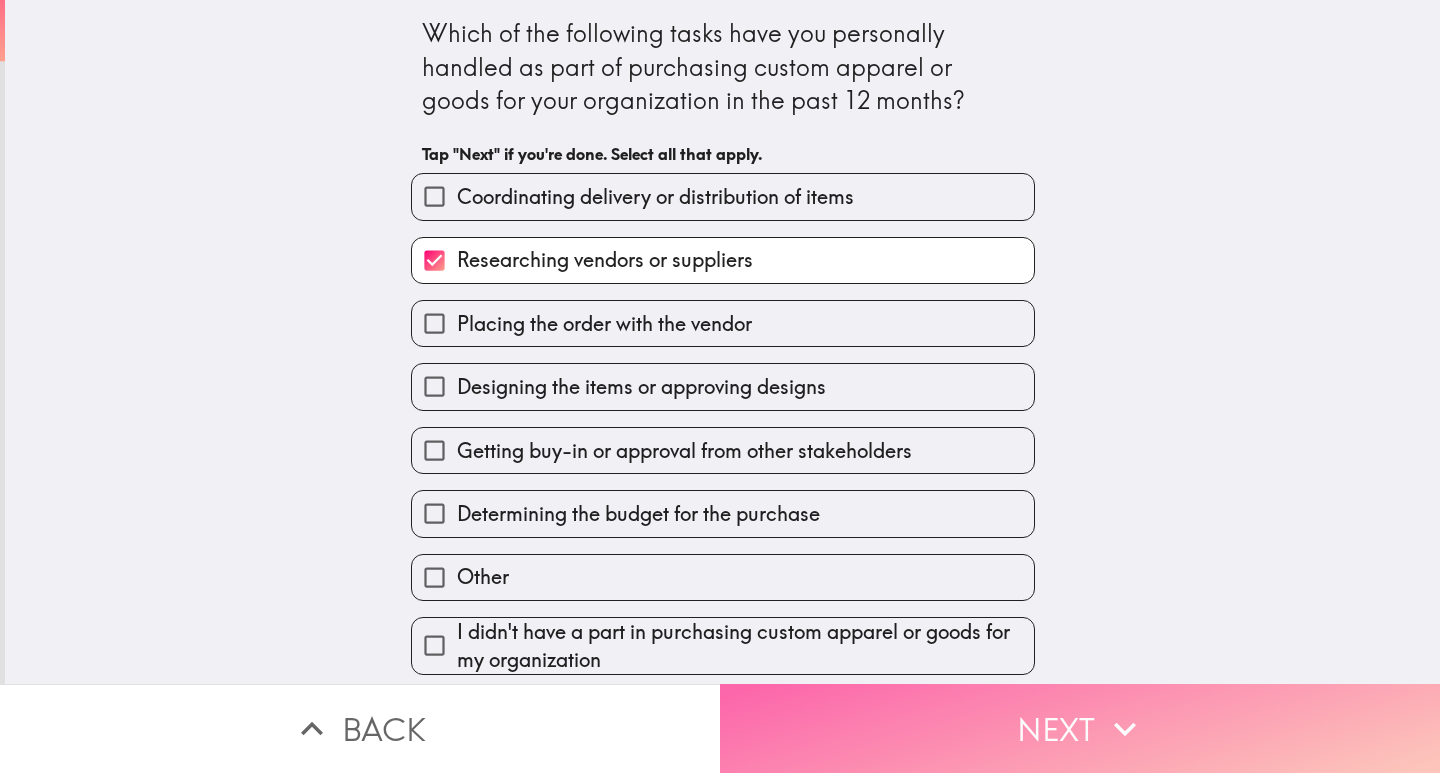 click on "Next" at bounding box center [1080, 728] 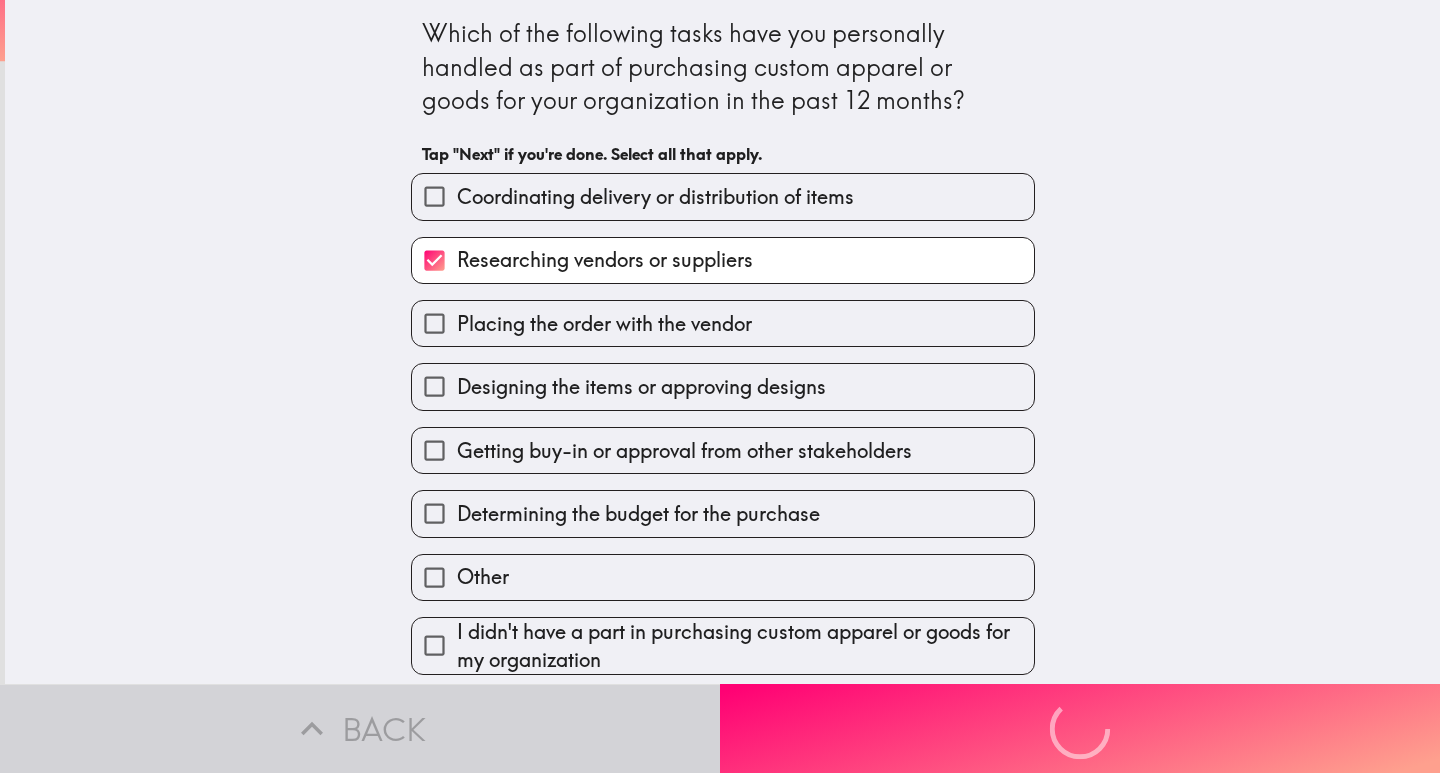 scroll, scrollTop: 0, scrollLeft: 0, axis: both 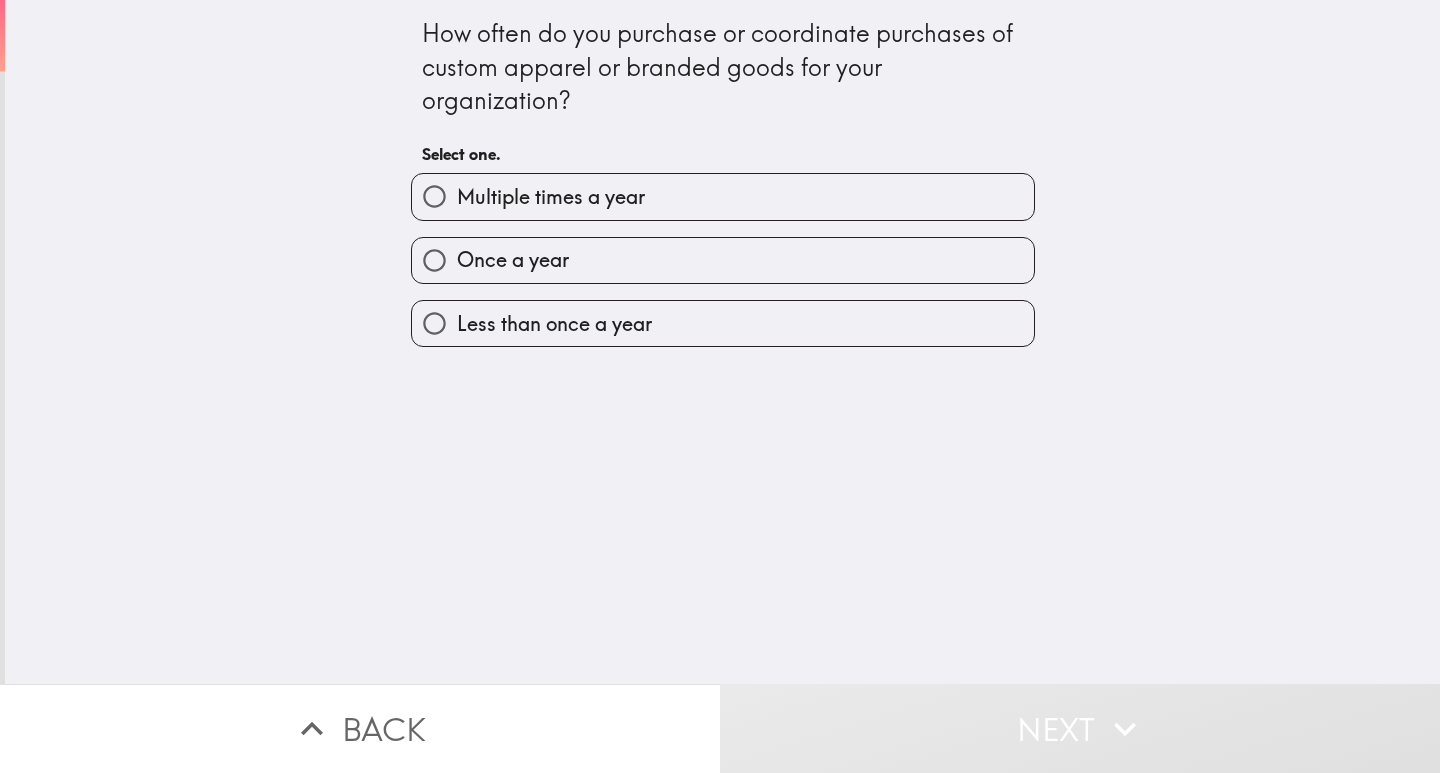 click on "Multiple times a year" at bounding box center (551, 197) 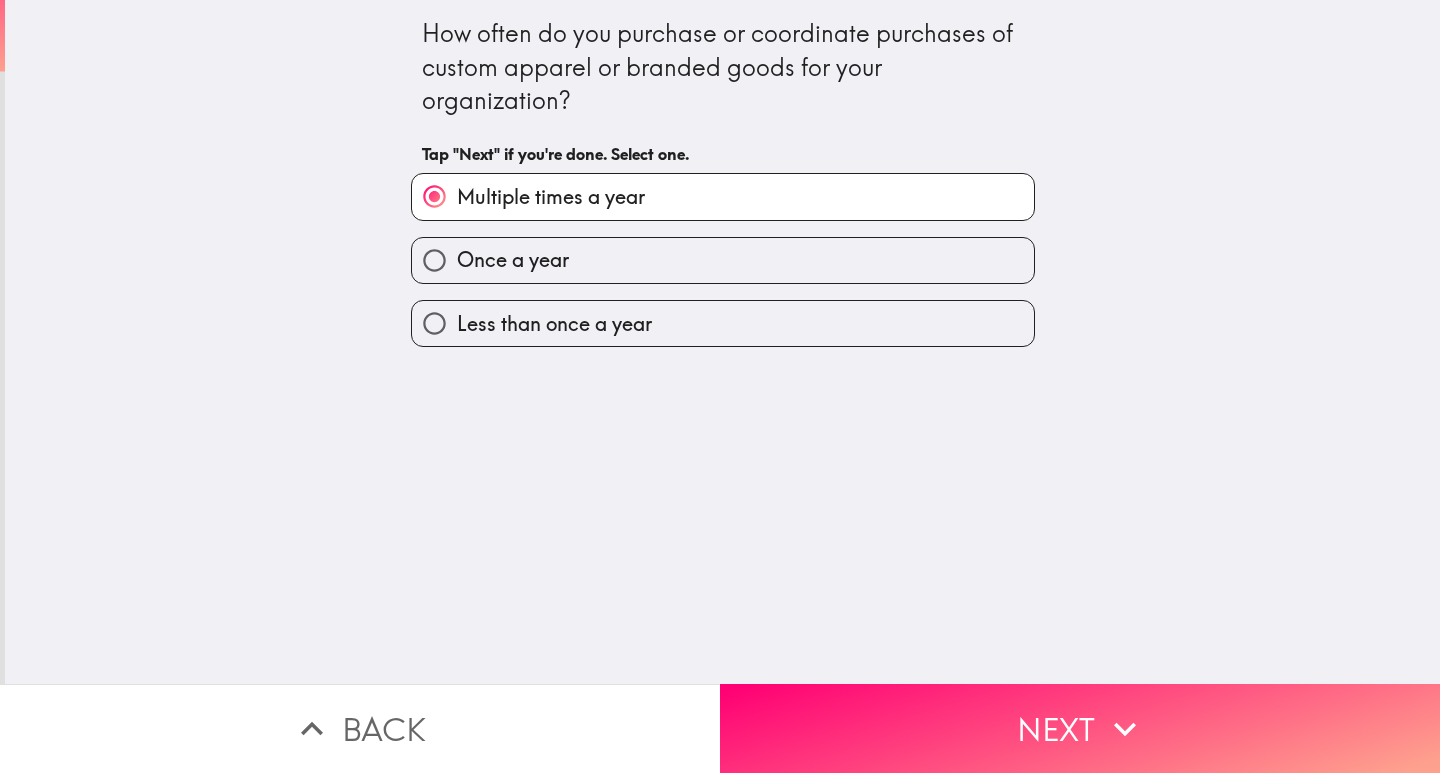 click on "Next" at bounding box center (1080, 728) 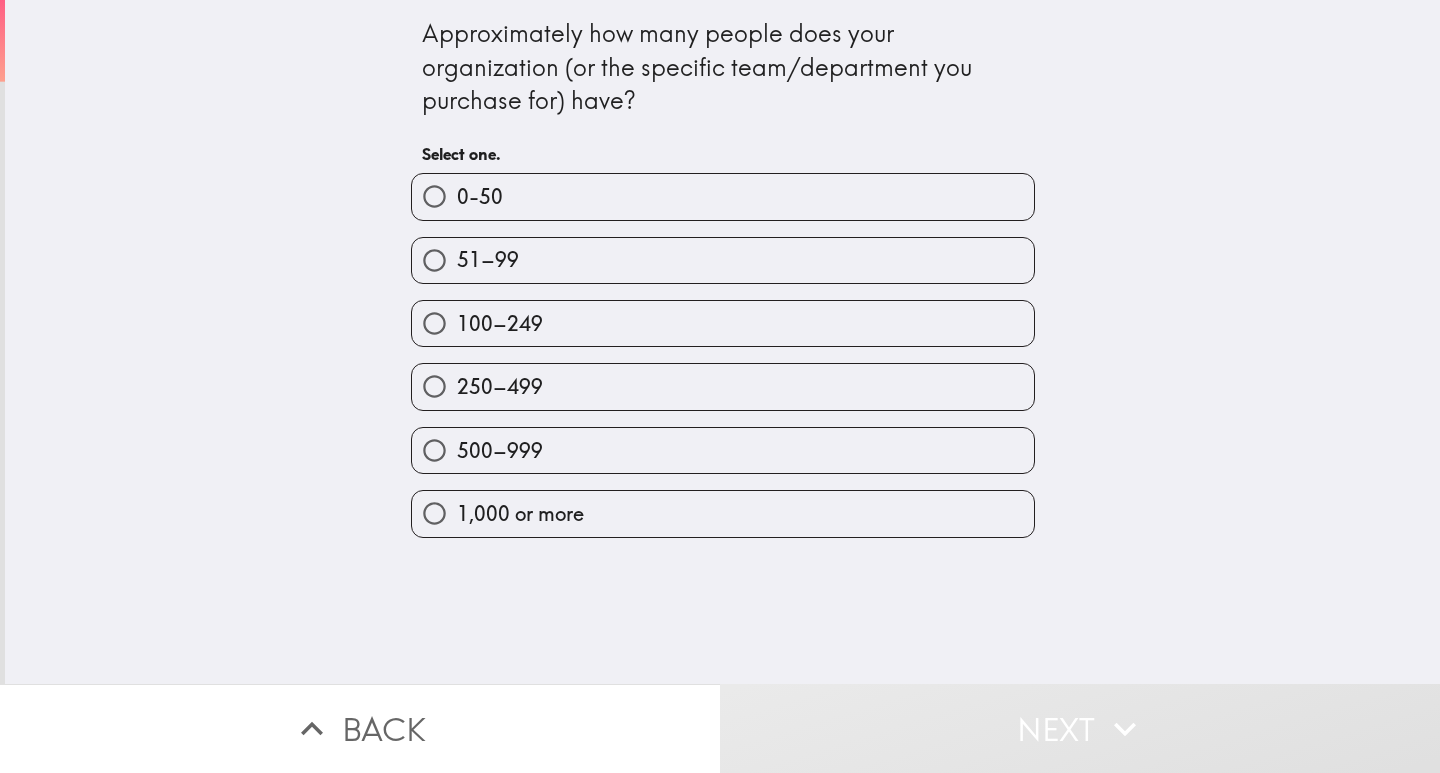 click on "500–999" at bounding box center [500, 451] 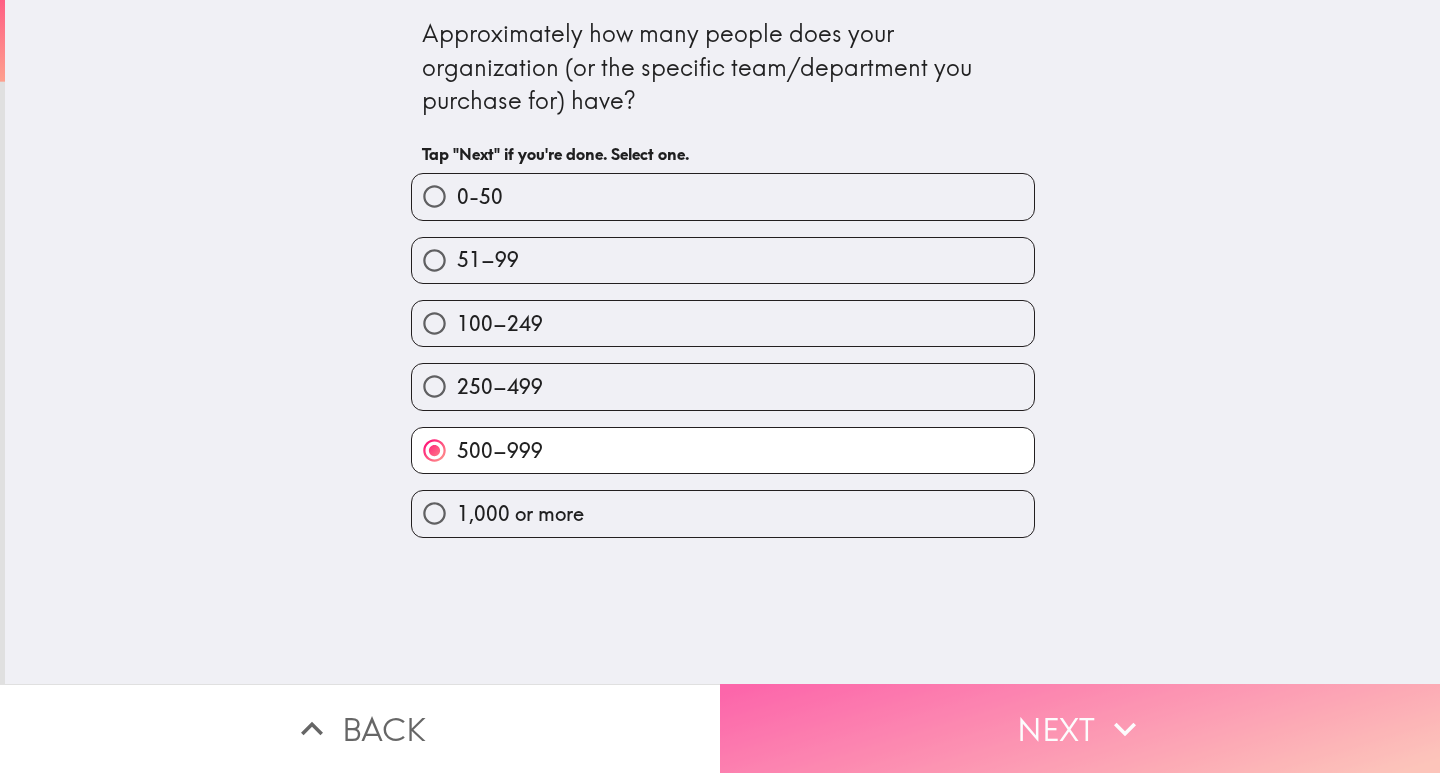 click on "Next" at bounding box center (1080, 728) 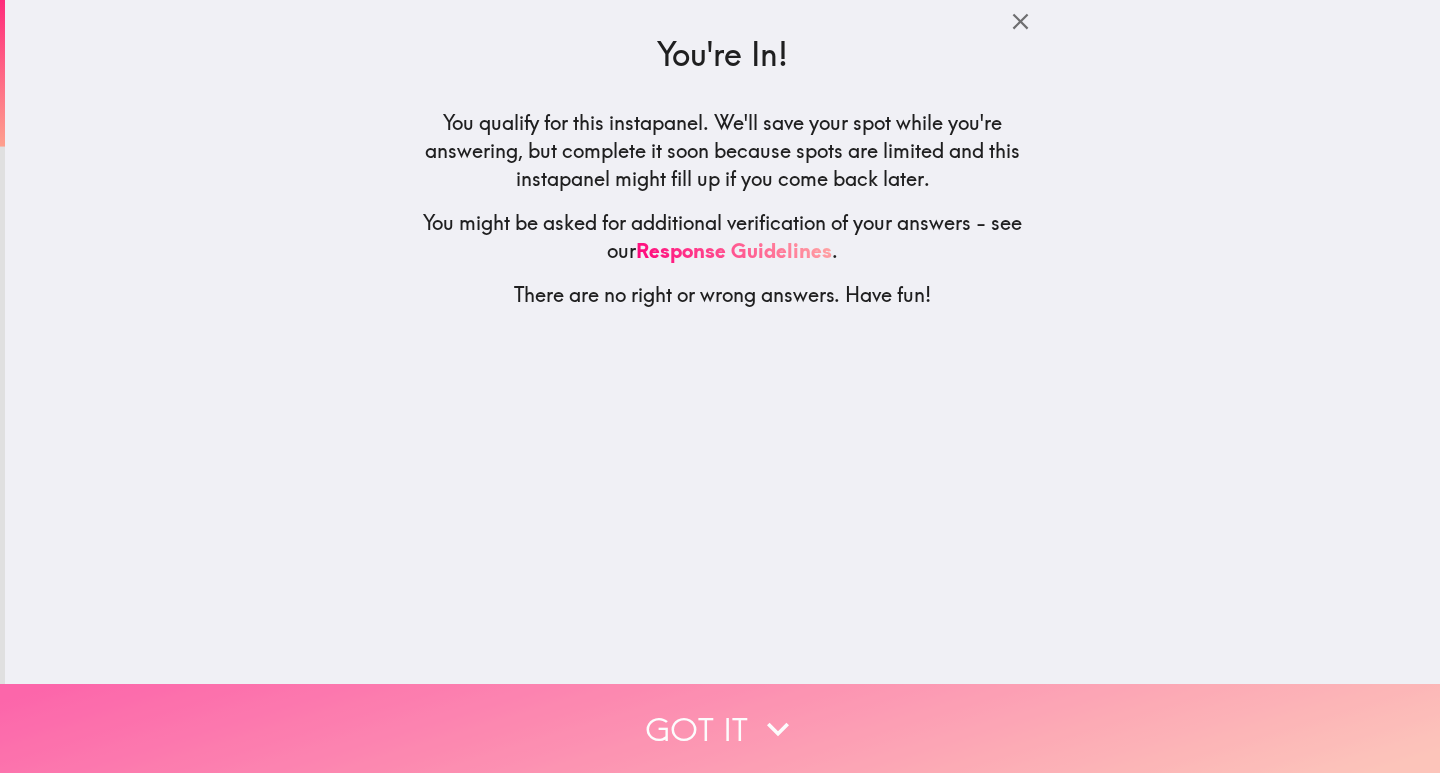click 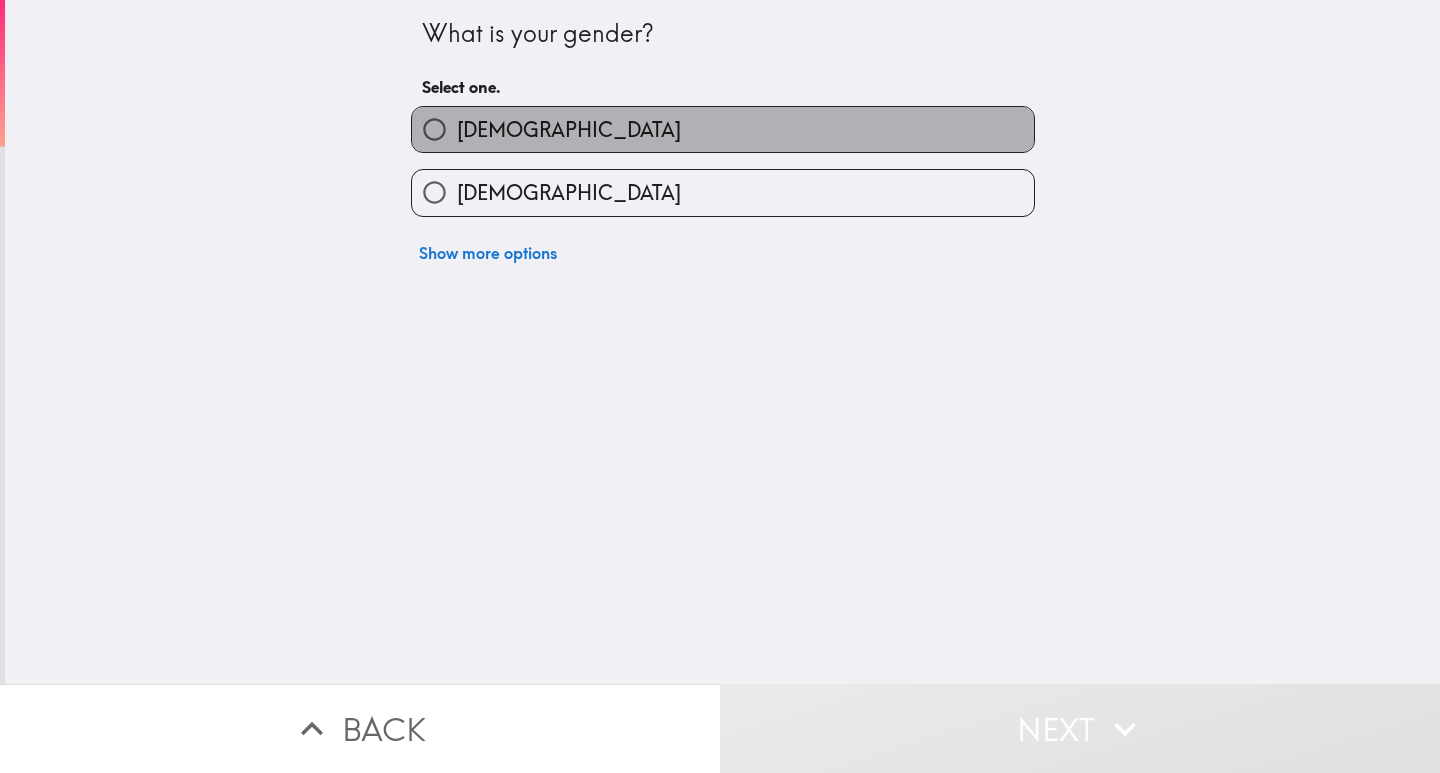 click on "[DEMOGRAPHIC_DATA]" at bounding box center [723, 129] 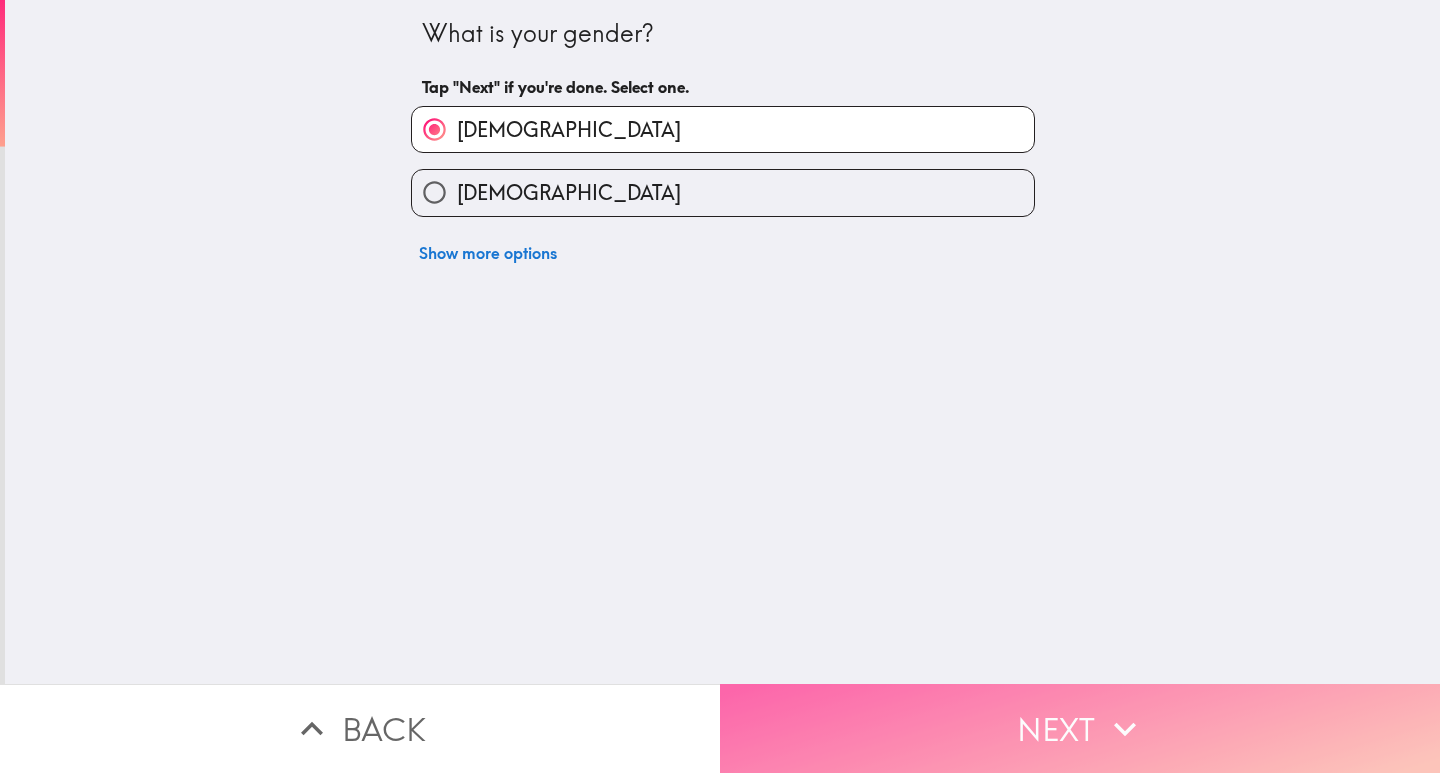 click on "Next" at bounding box center [1080, 728] 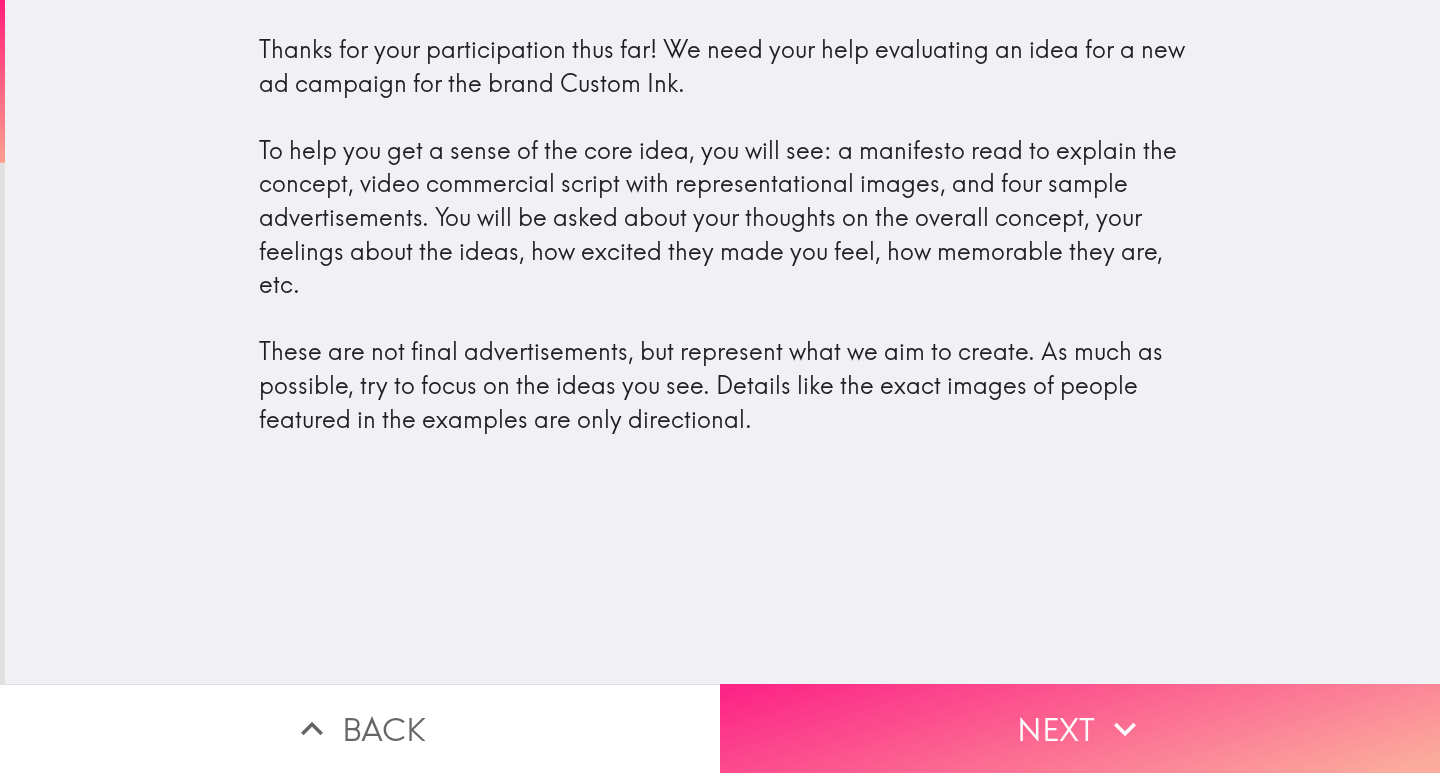 click on "Next" at bounding box center [1080, 728] 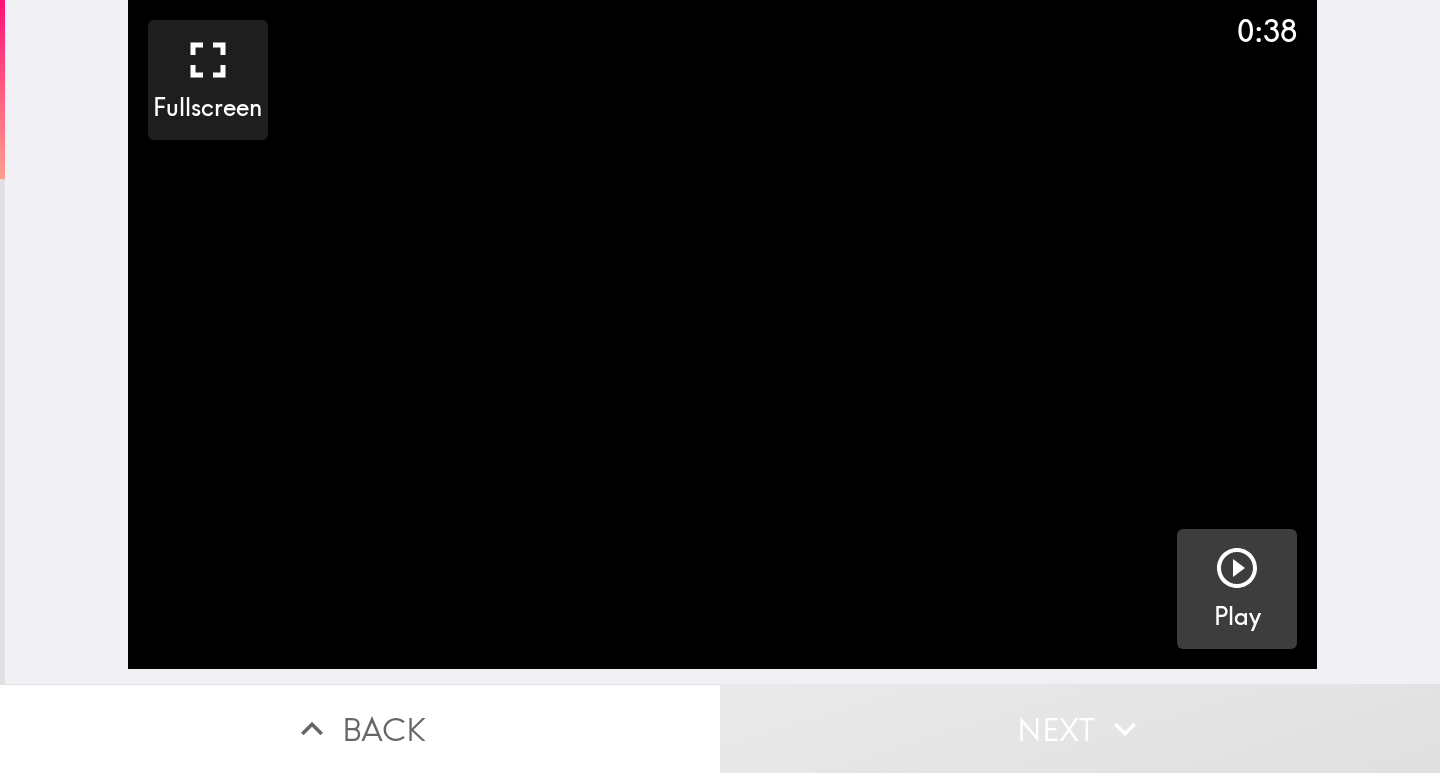 click on "Play" at bounding box center (1237, 589) 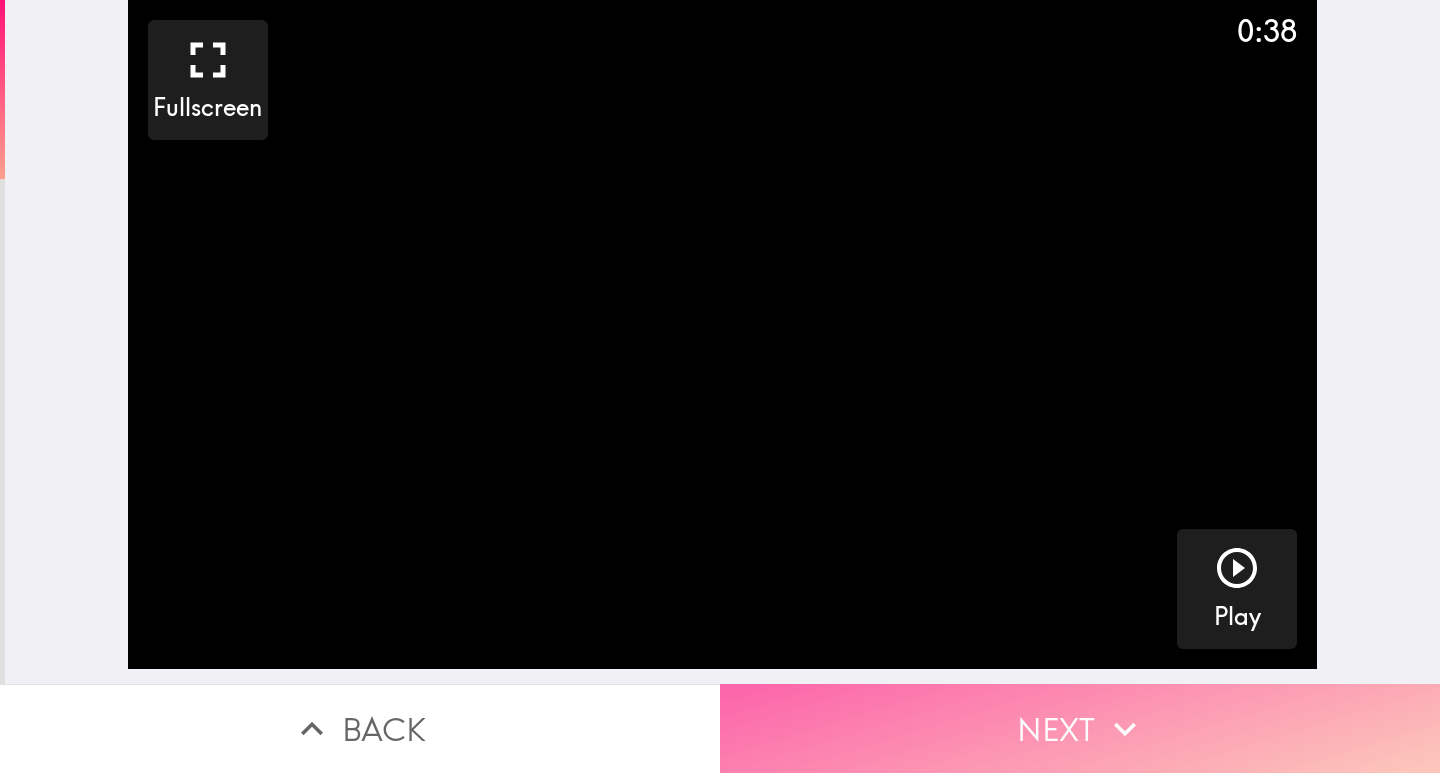 click on "Next" at bounding box center (1080, 728) 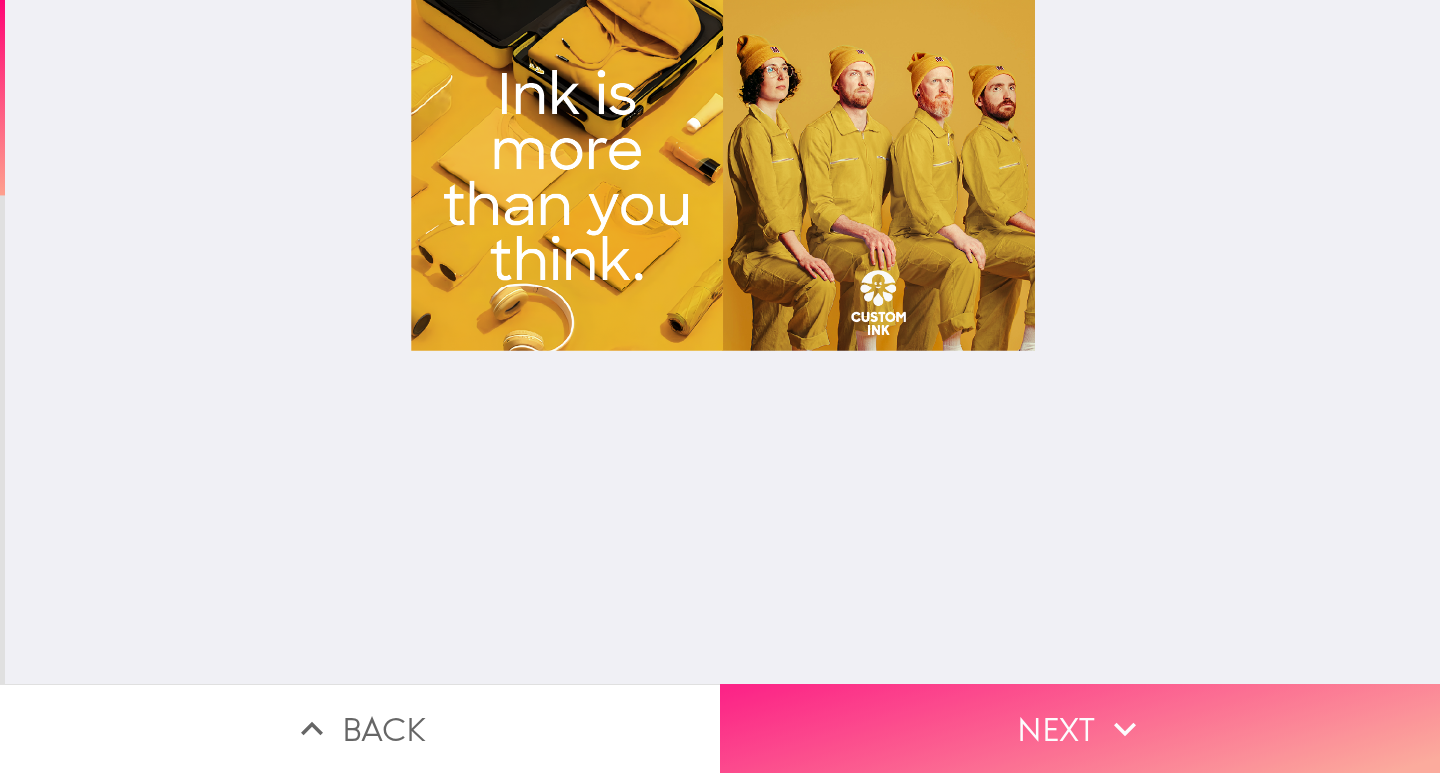 click on "Next" at bounding box center (1080, 728) 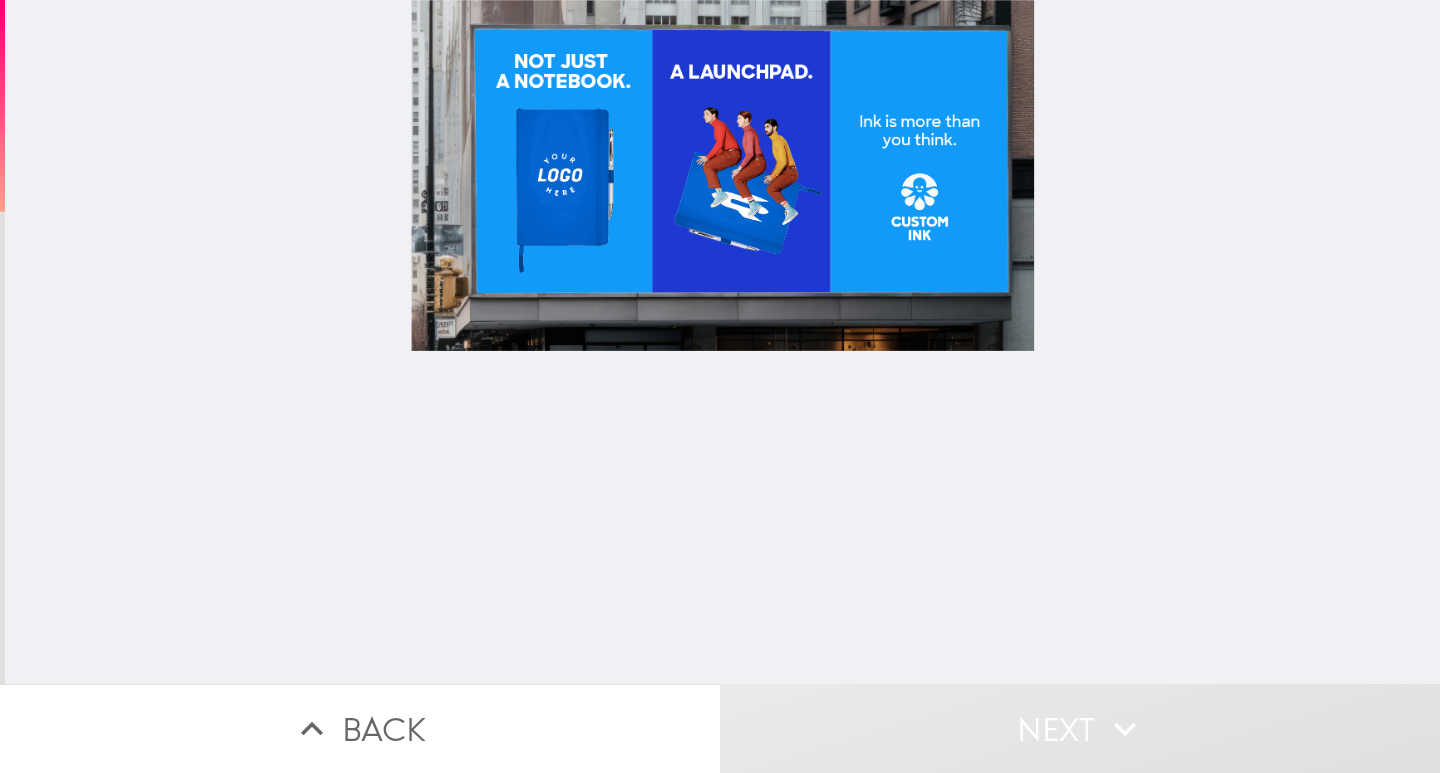 click at bounding box center [723, 342] 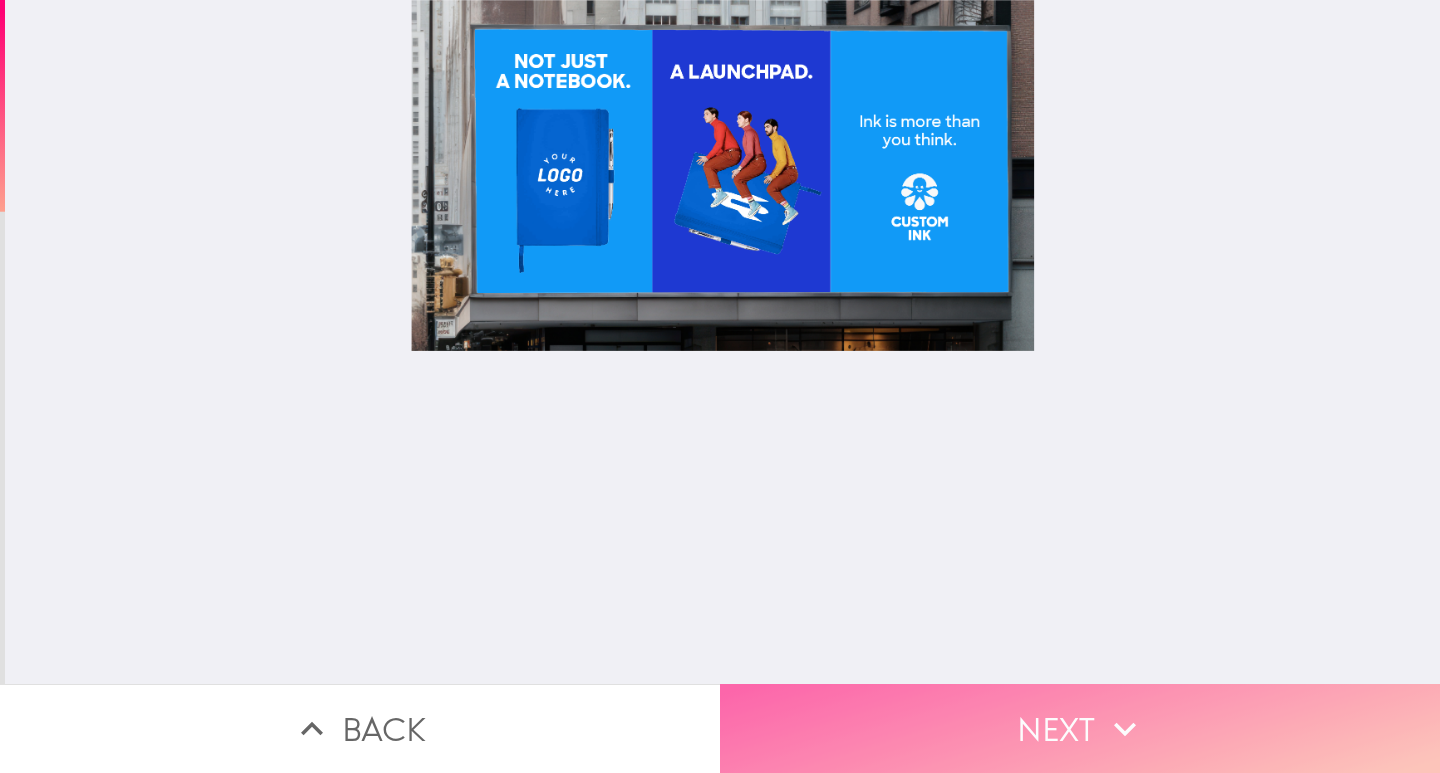 click on "Next" at bounding box center [1080, 728] 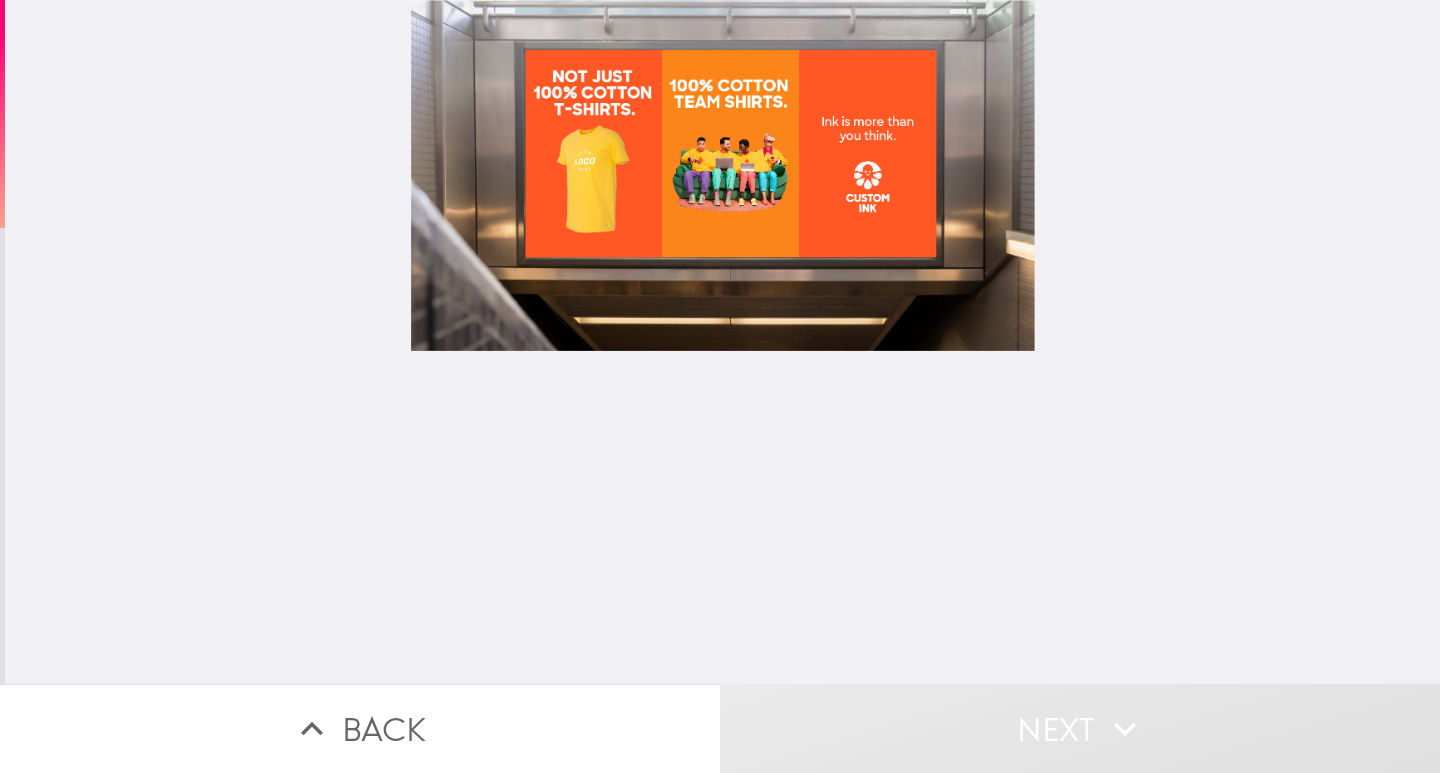 click at bounding box center (723, 342) 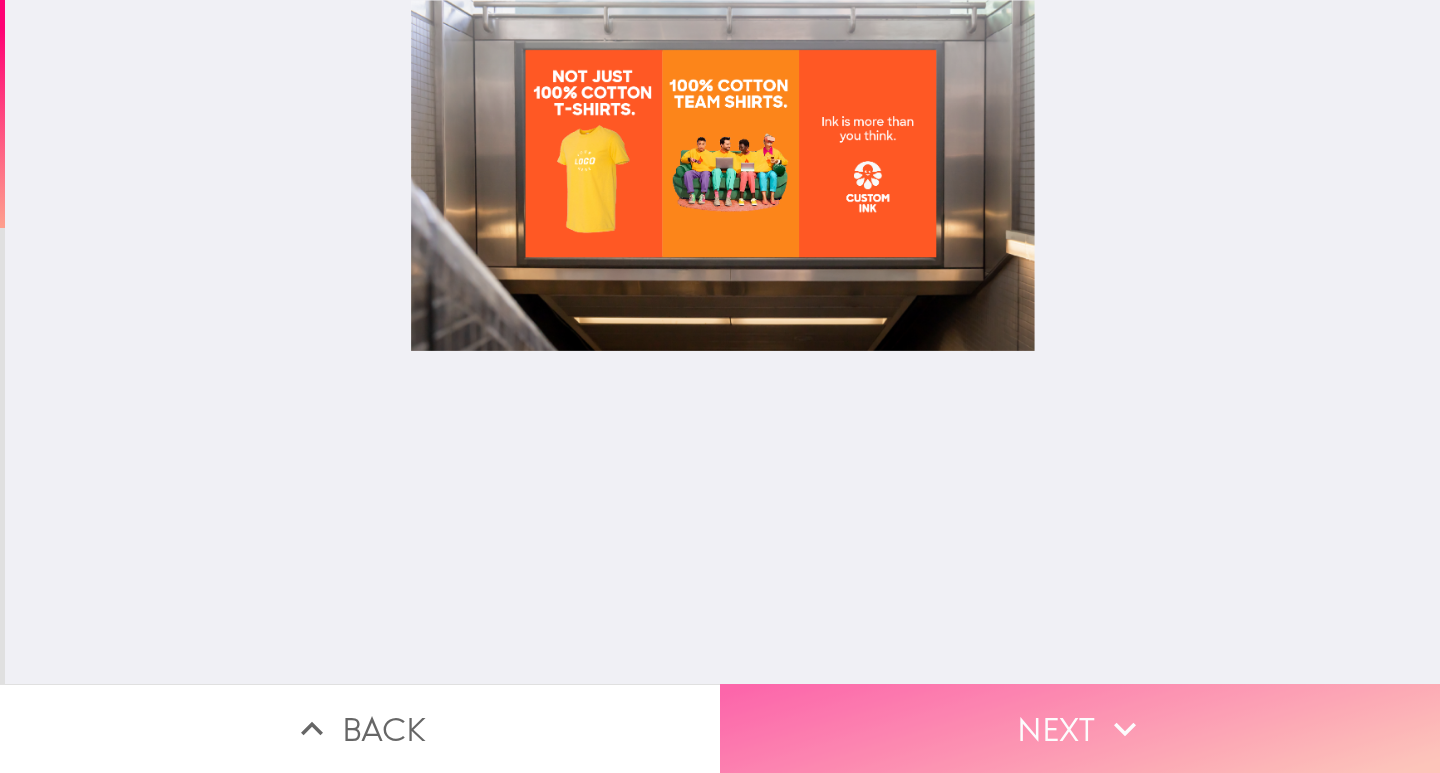 click on "Next" at bounding box center (1080, 728) 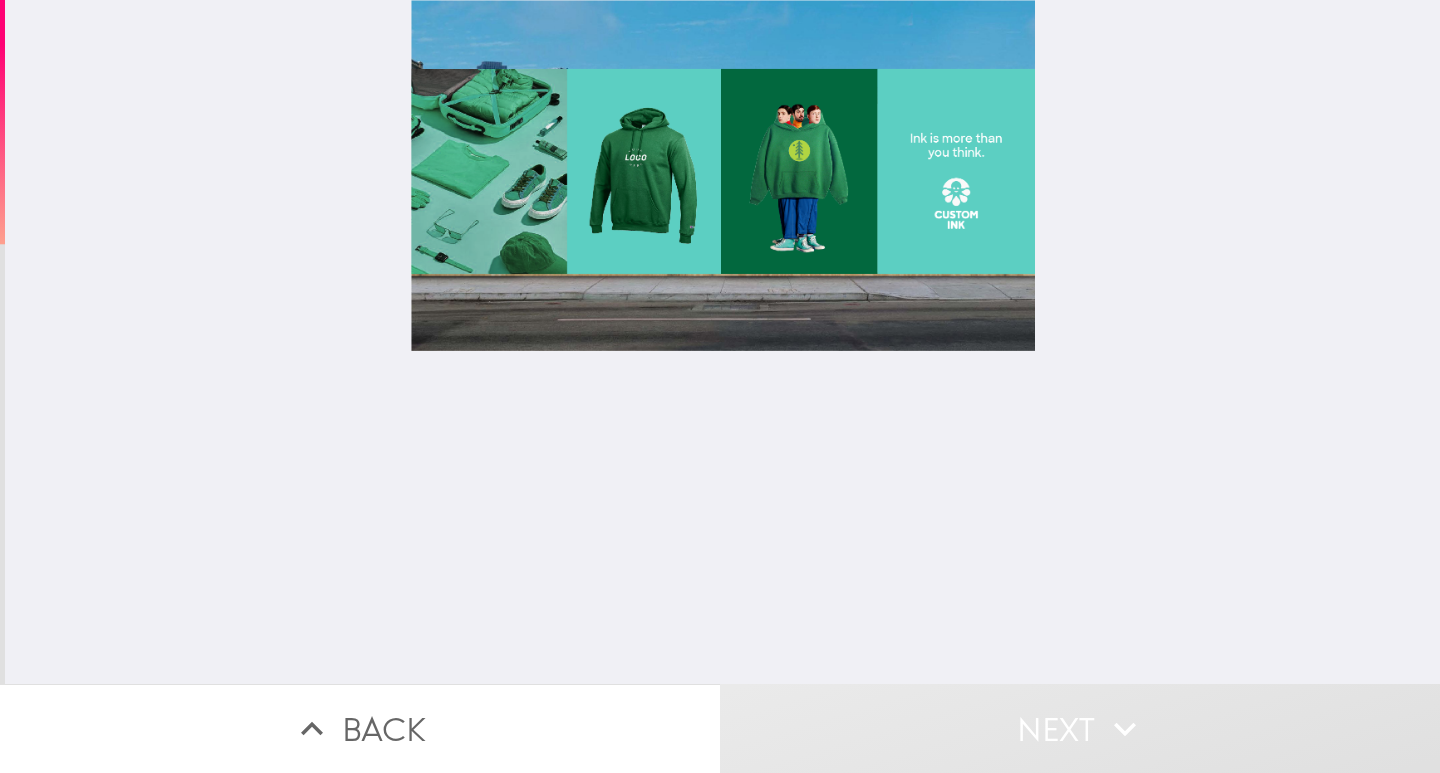 click at bounding box center [723, 342] 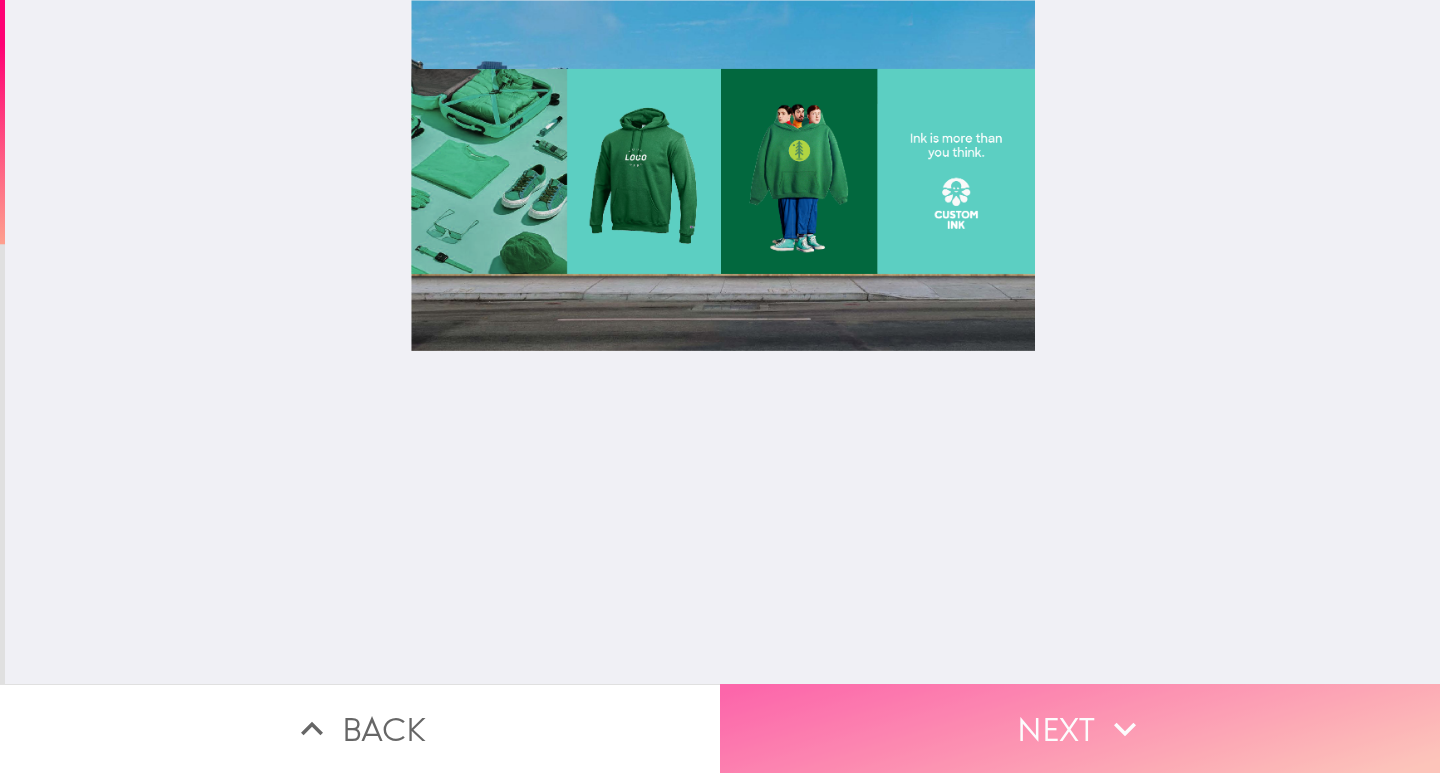 click on "Next" at bounding box center (1080, 728) 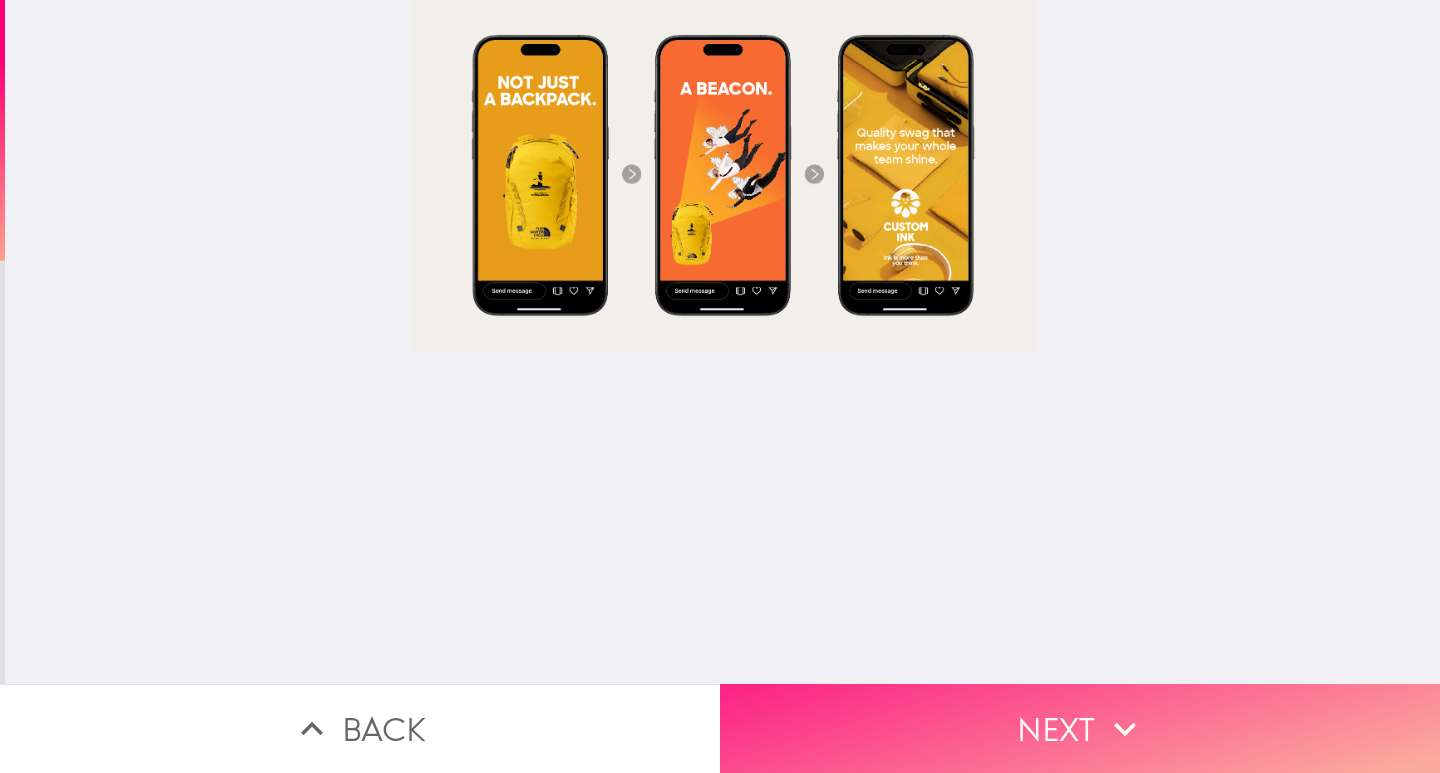 click on "Next" at bounding box center (1080, 728) 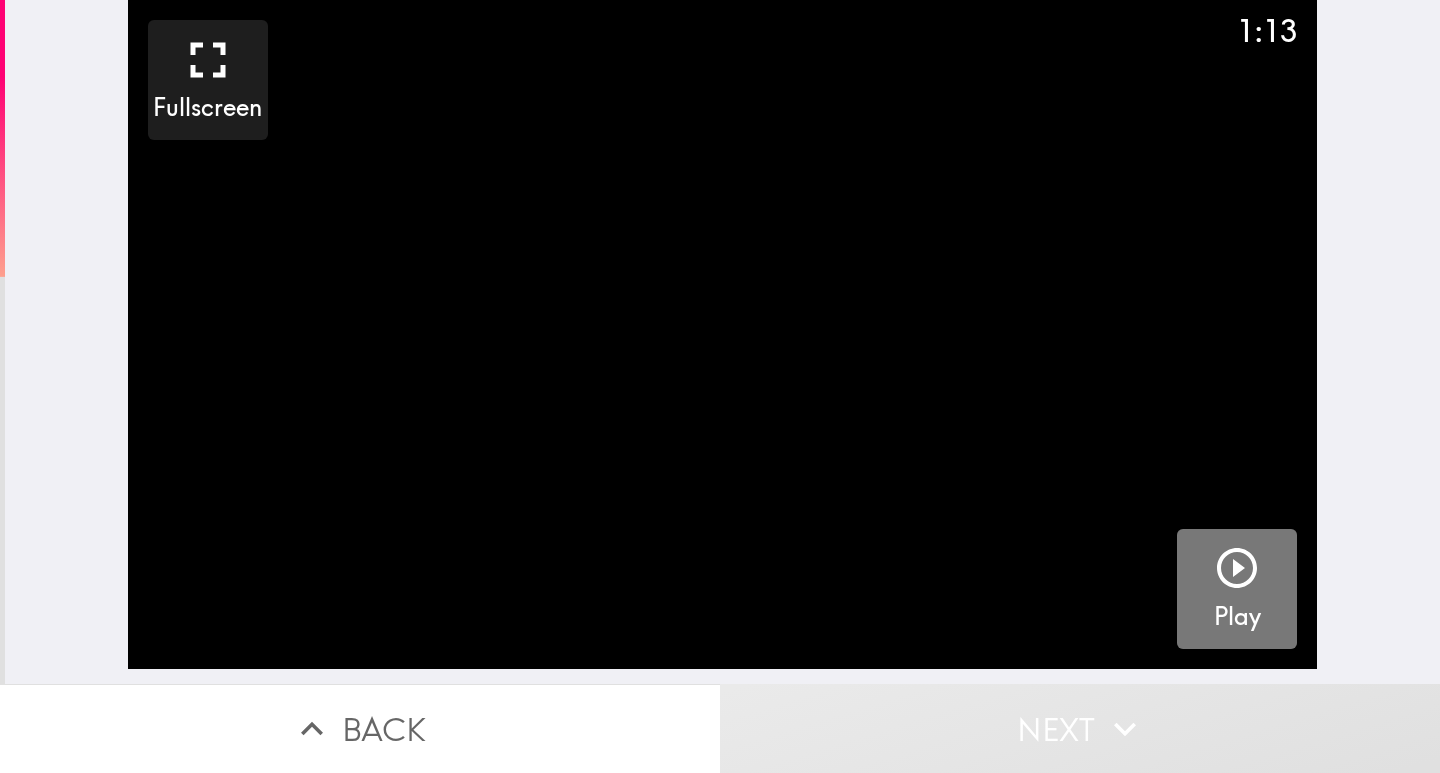 click on "Play" at bounding box center [1237, 617] 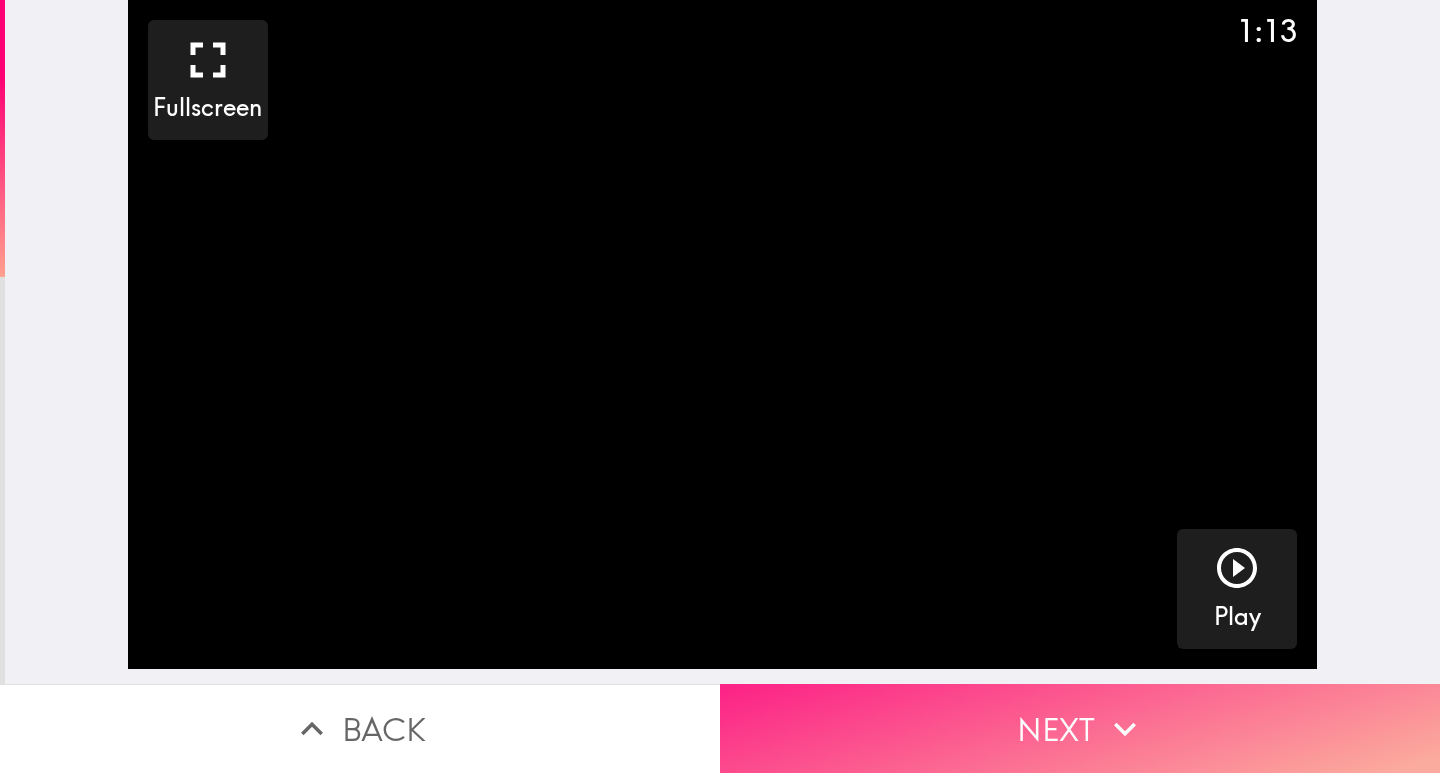 click on "Next" at bounding box center [1080, 728] 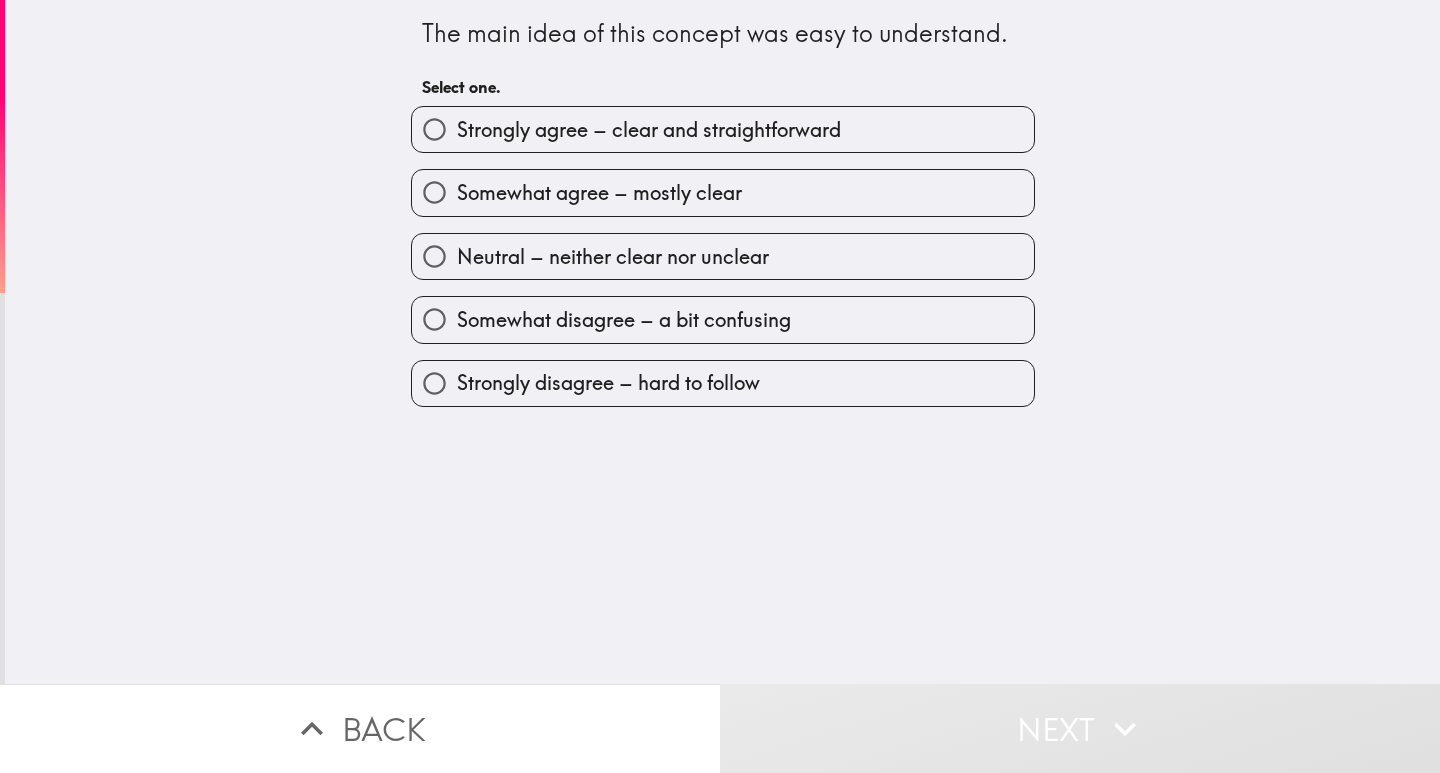 click on "Somewhat agree – mostly clear" at bounding box center (723, 192) 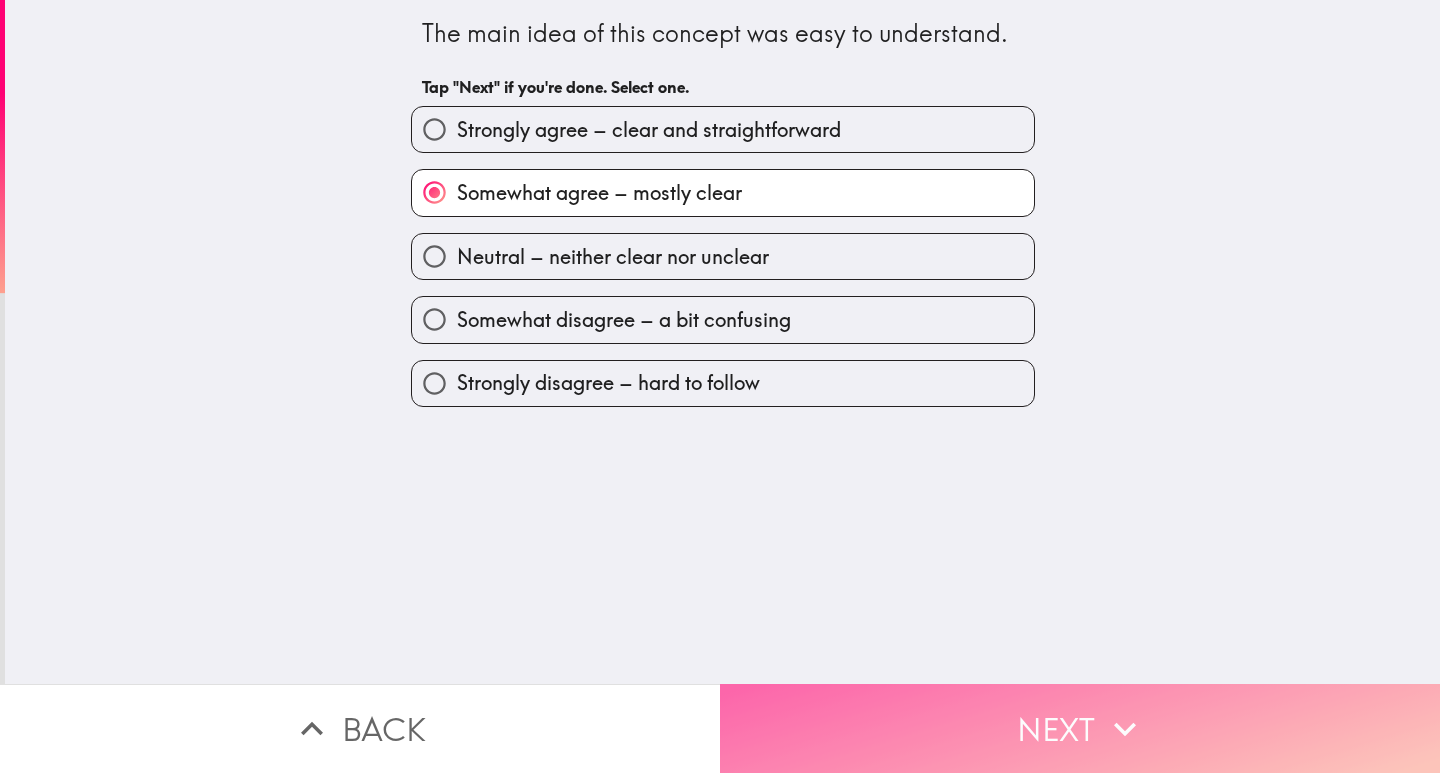 click on "Next" at bounding box center [1080, 728] 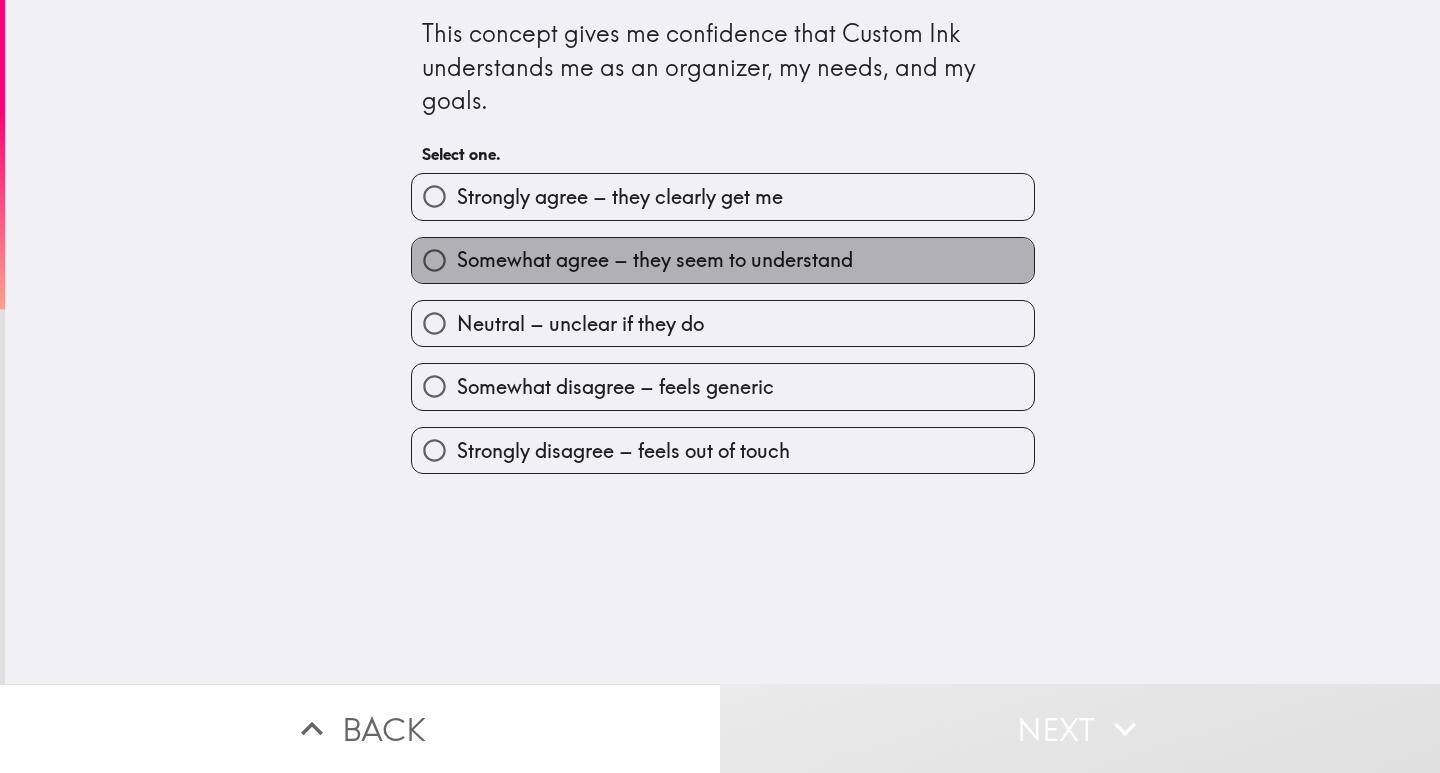 click on "Somewhat agree – they seem to understand" at bounding box center (723, 260) 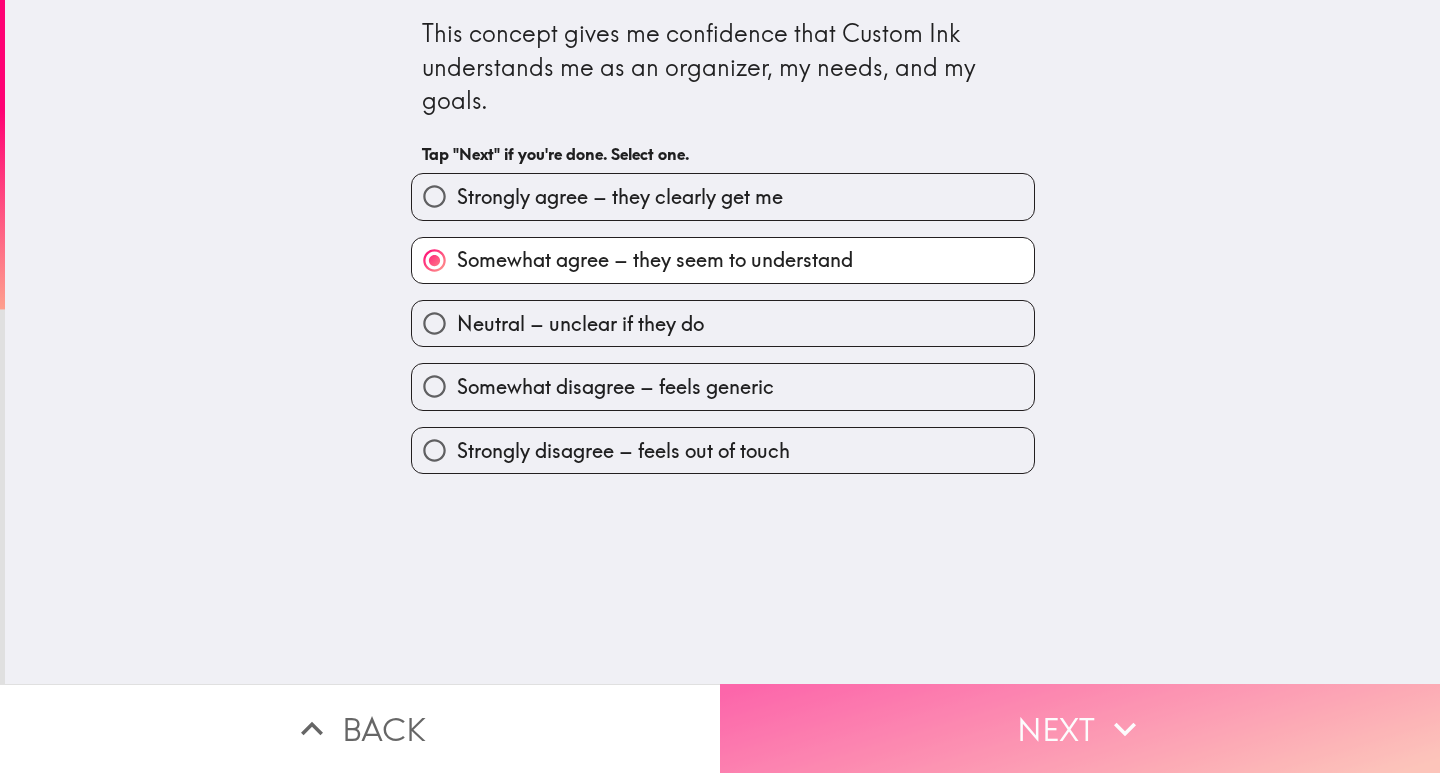click on "Next" at bounding box center [1080, 728] 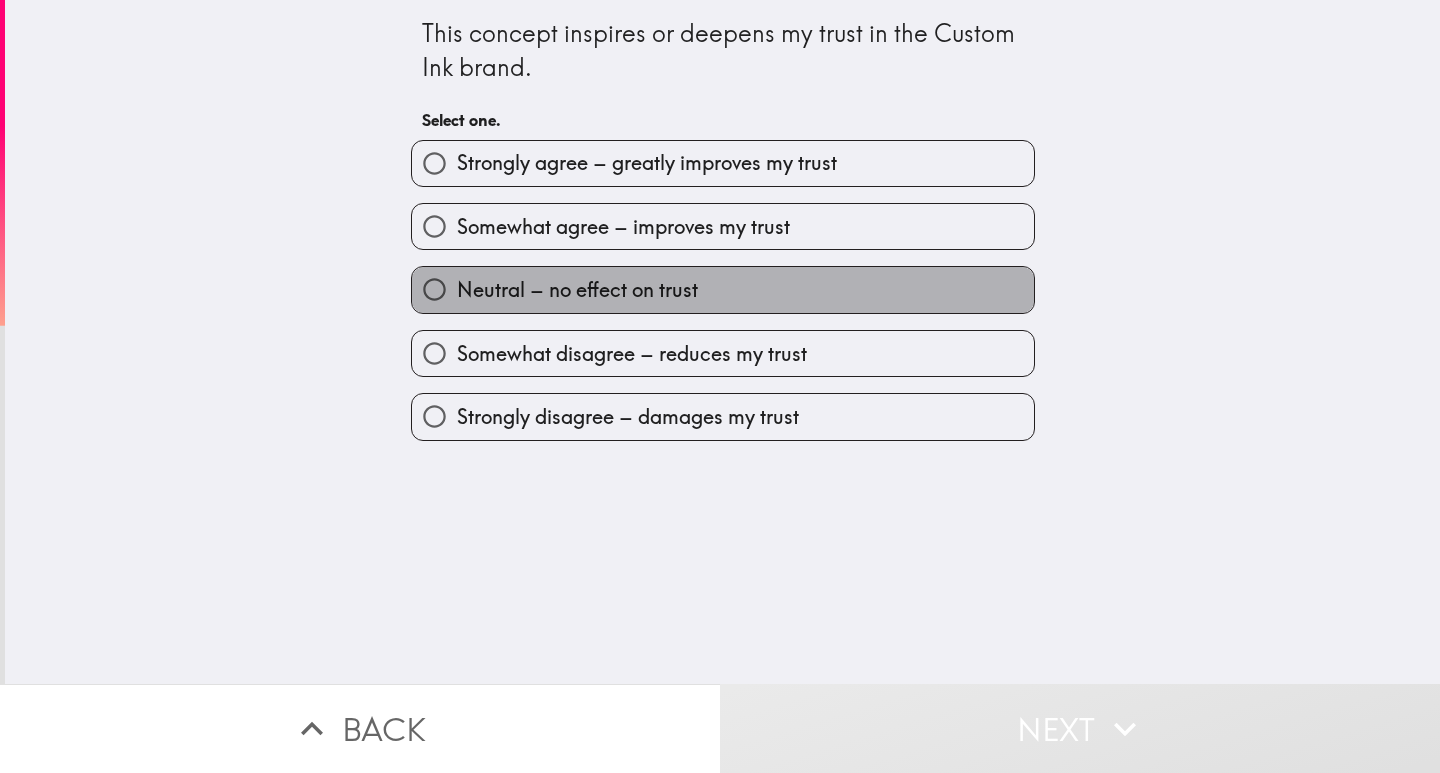 click on "Neutral – no effect on trust" at bounding box center [723, 289] 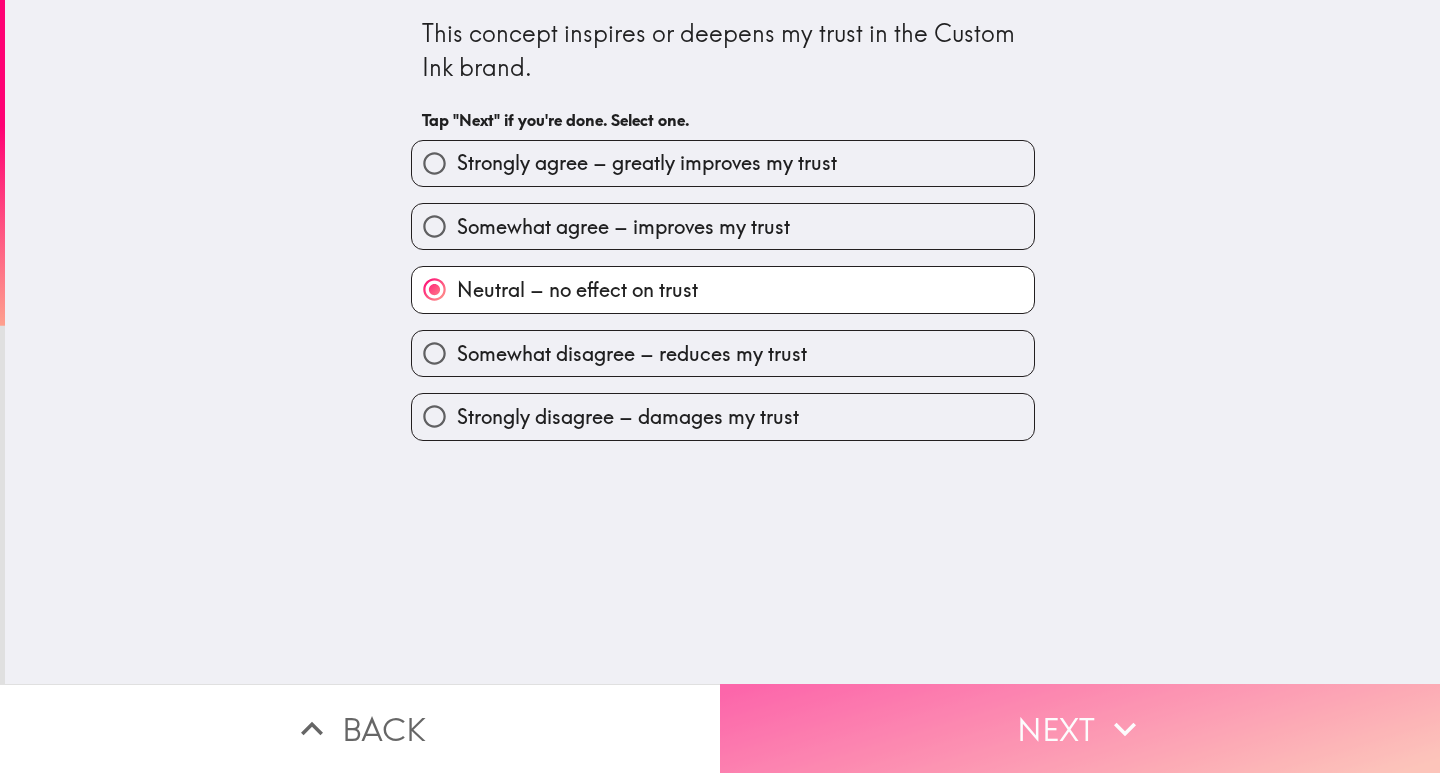 click on "Next" at bounding box center [1080, 728] 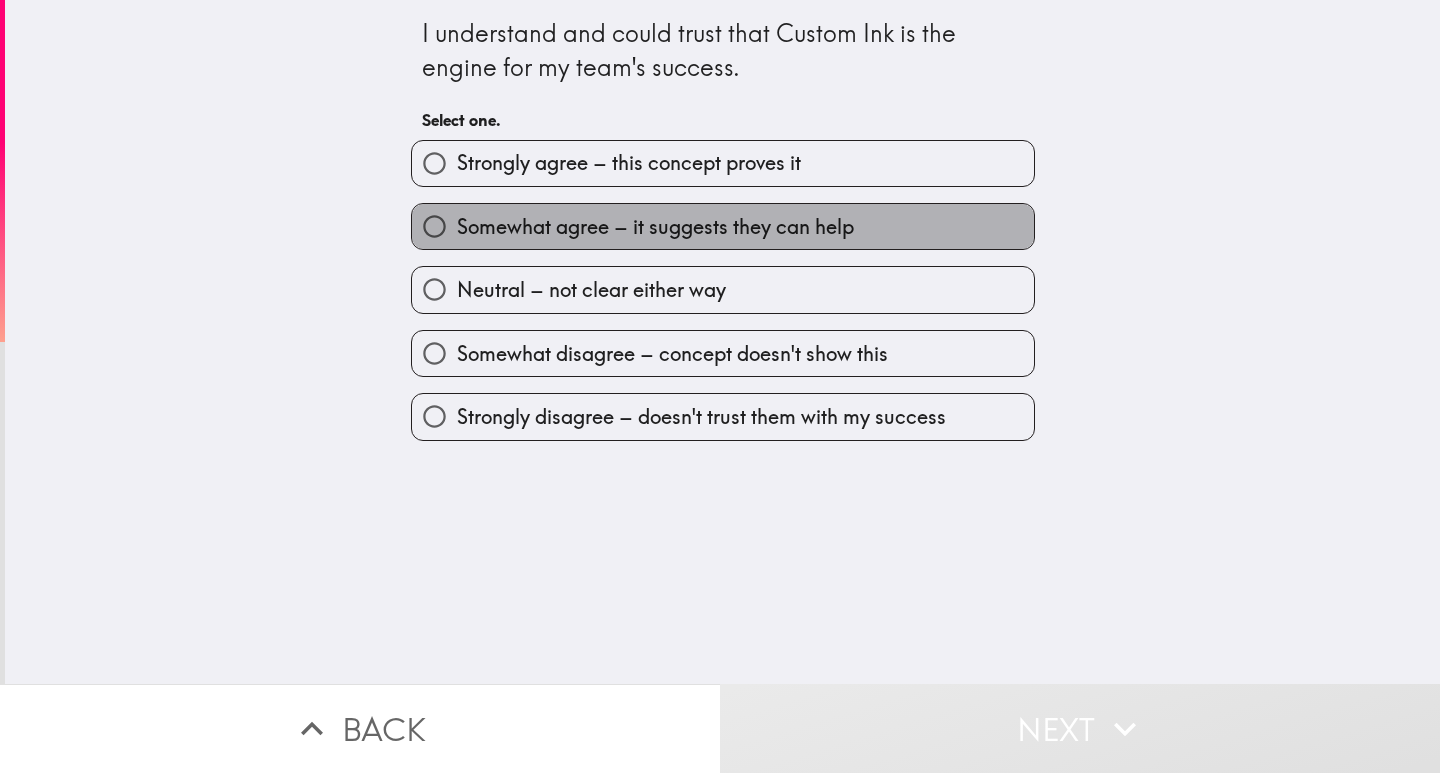 click on "Somewhat agree – it suggests they can help" at bounding box center (723, 226) 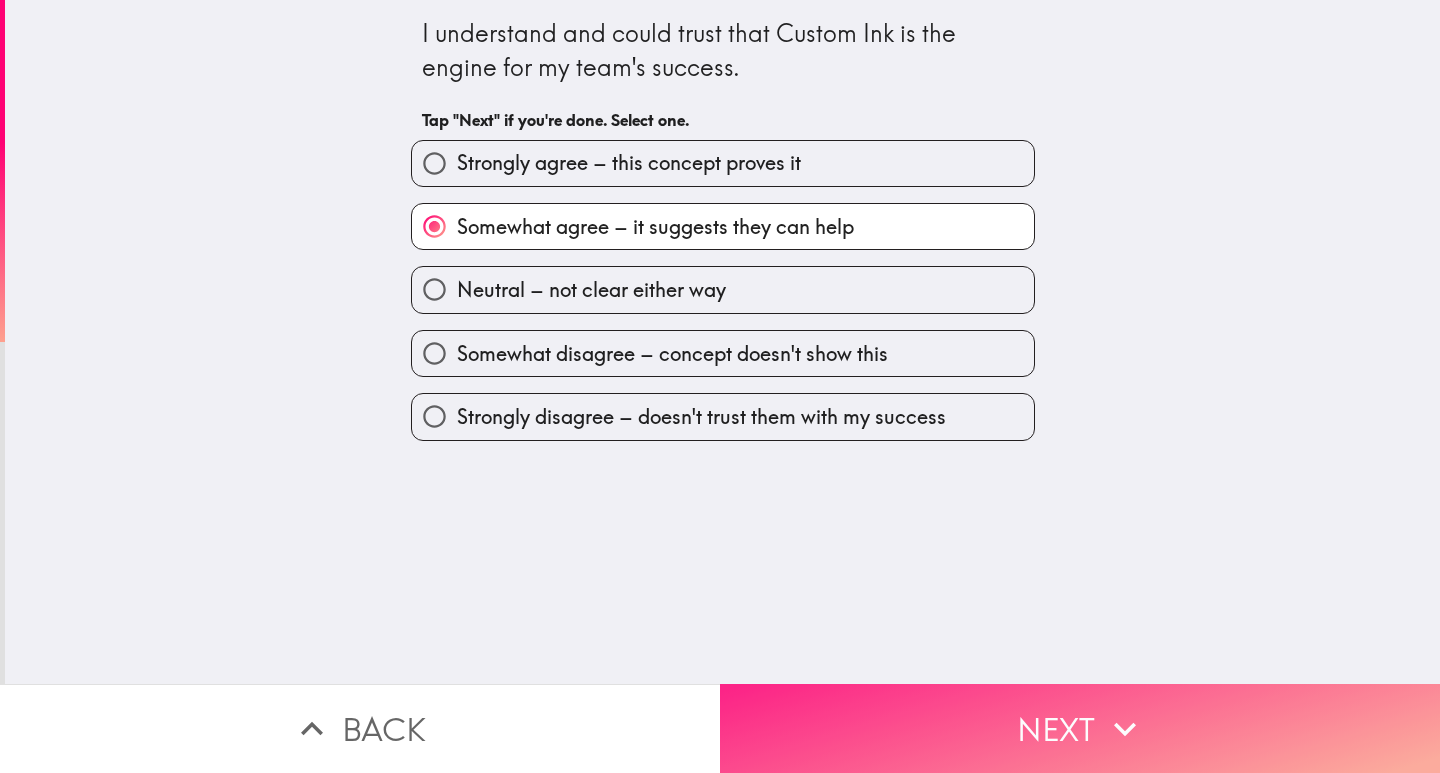 click on "Next" at bounding box center (1080, 728) 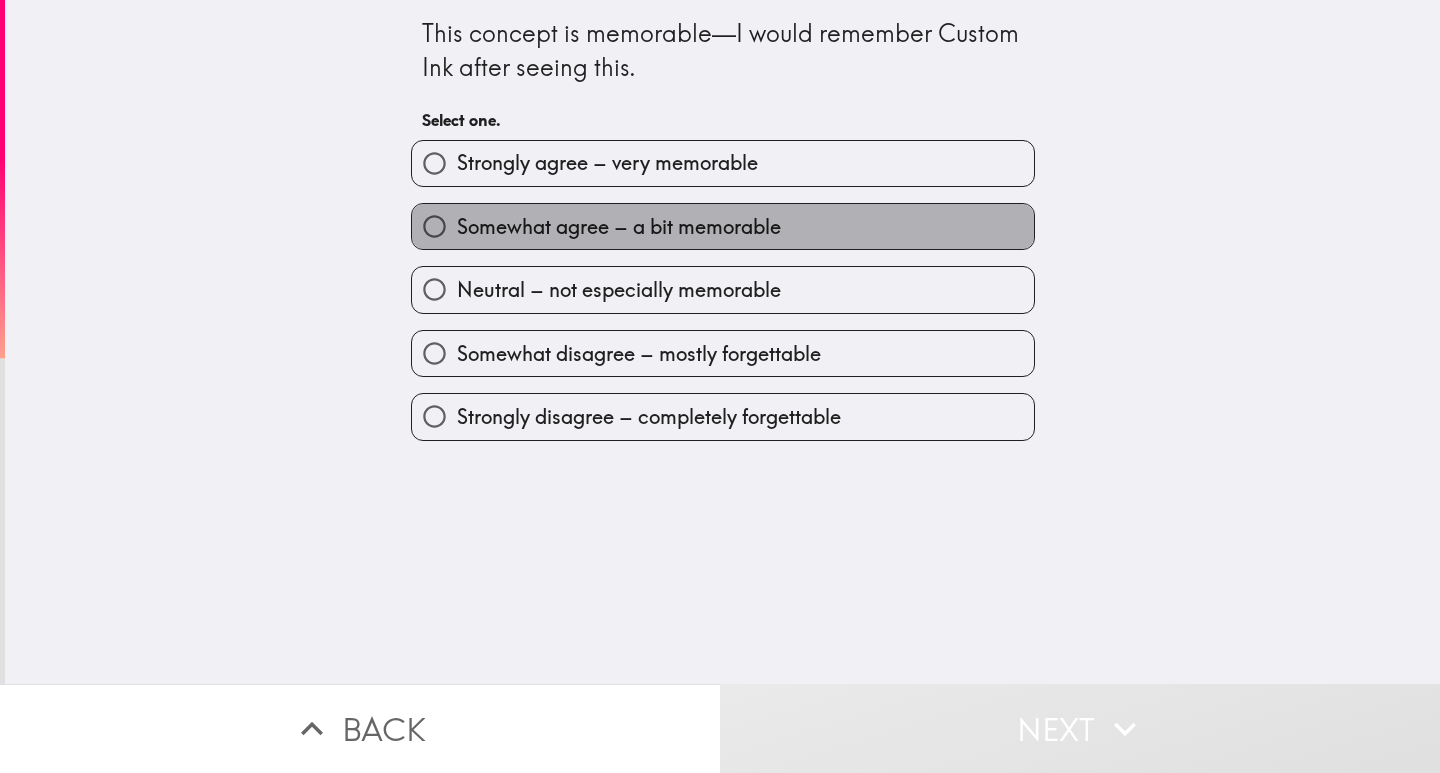 click on "Somewhat agree – a bit memorable" at bounding box center [619, 227] 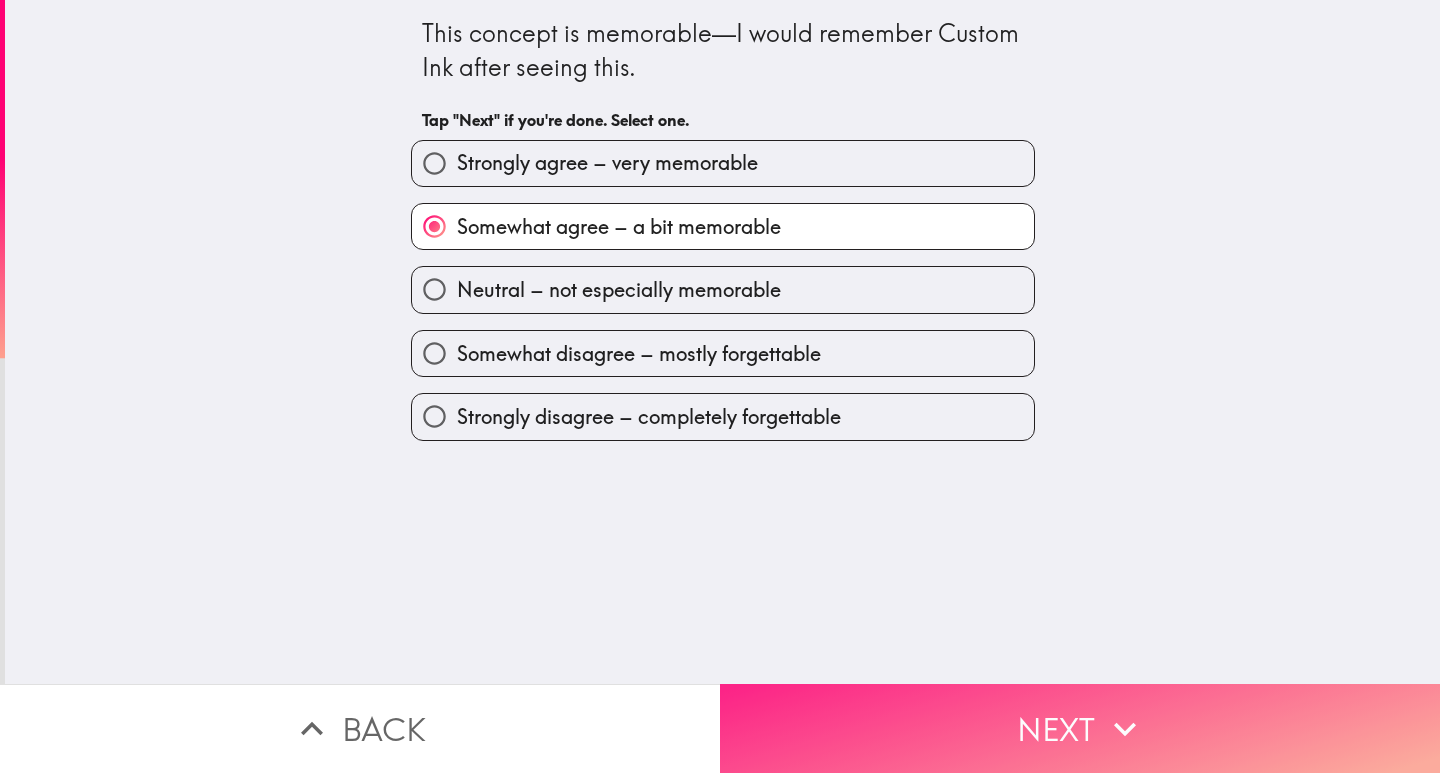 click on "Next" at bounding box center [1080, 728] 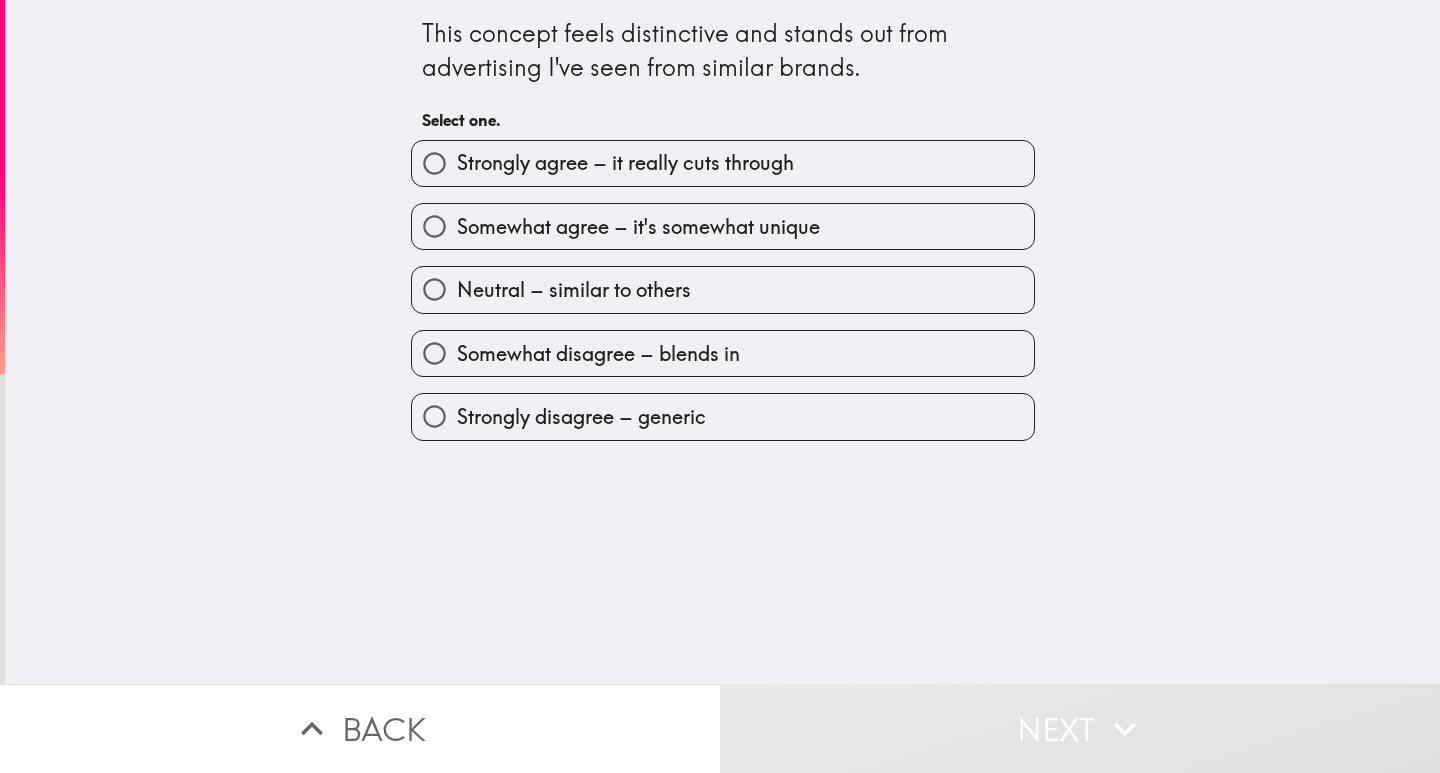 click on "Somewhat agree – it's somewhat unique" at bounding box center (638, 227) 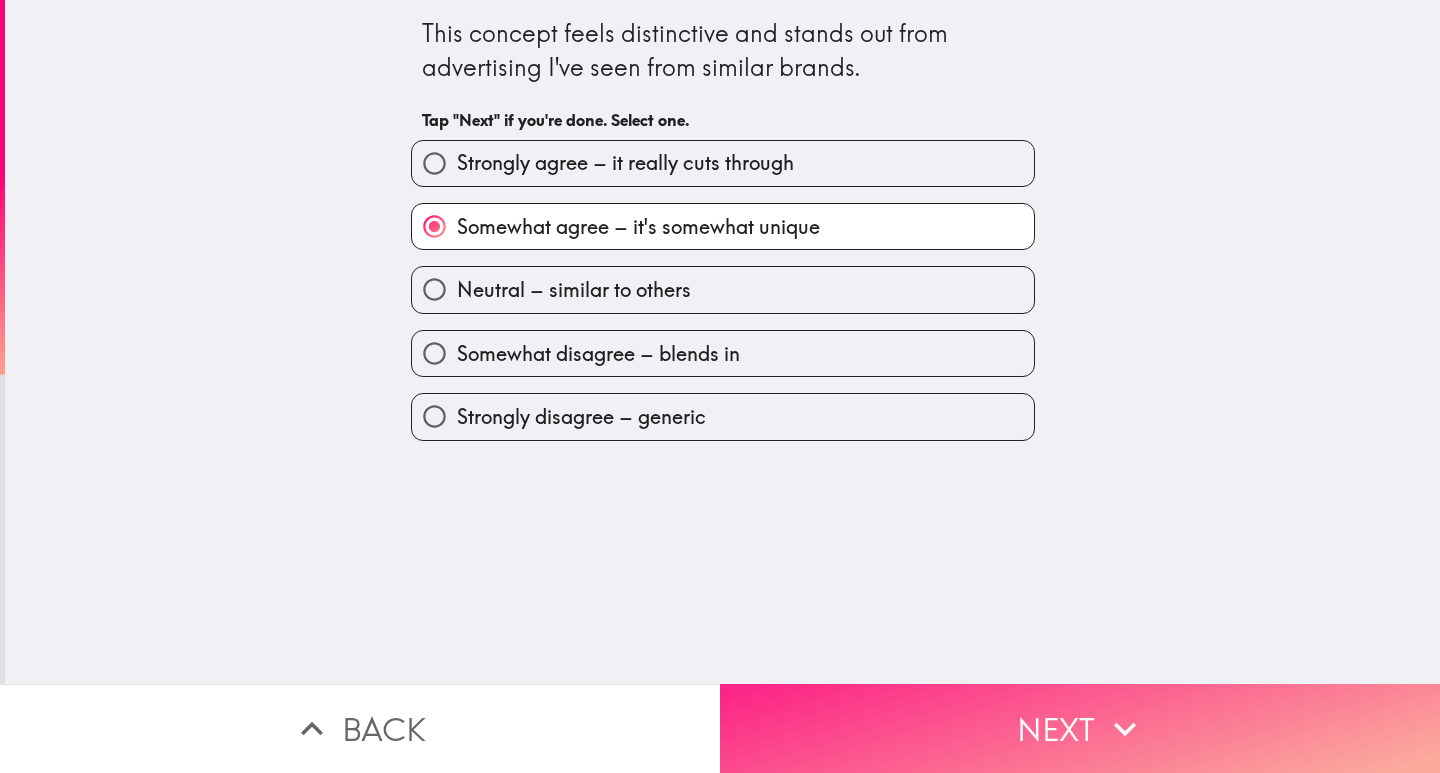 click on "Next" at bounding box center (1080, 728) 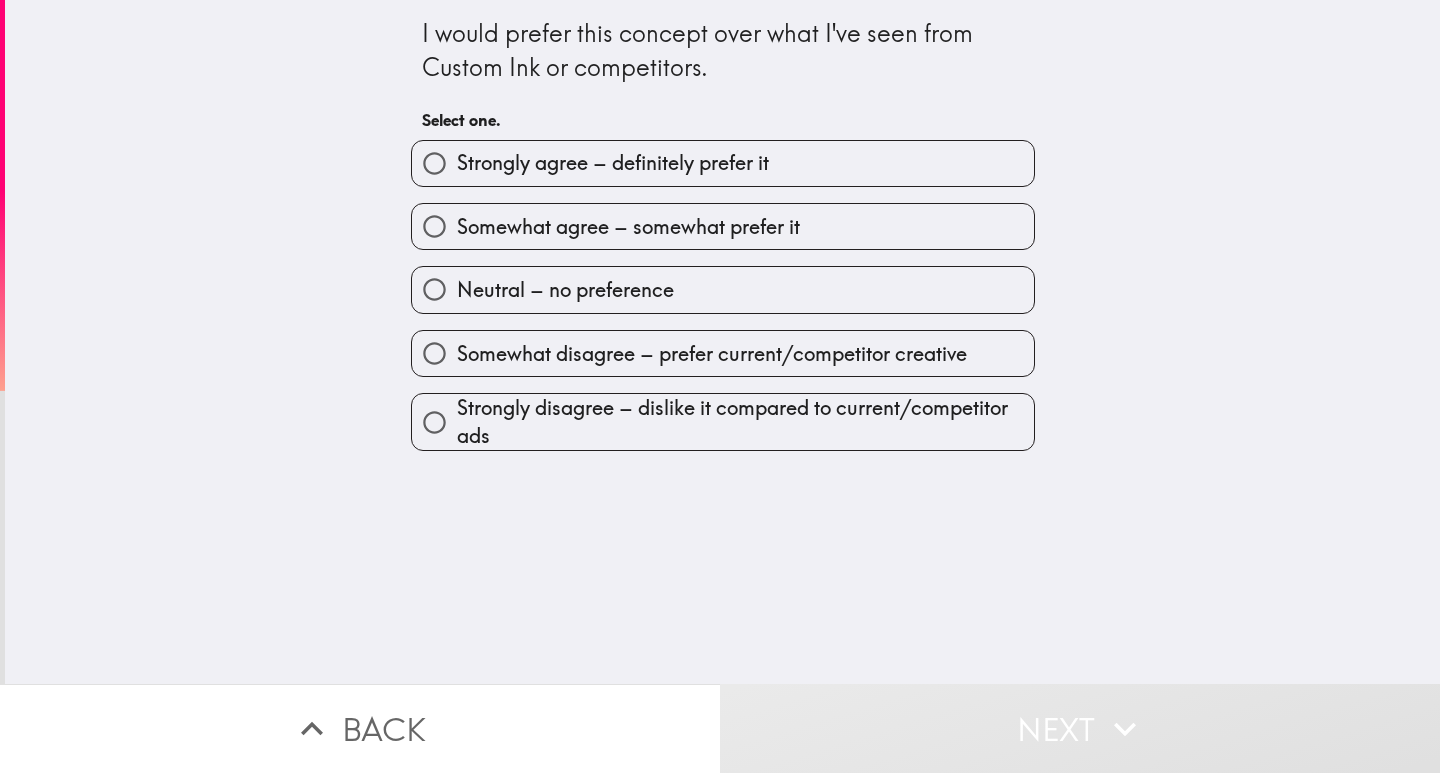 click on "Neutral – no preference" at bounding box center [715, 281] 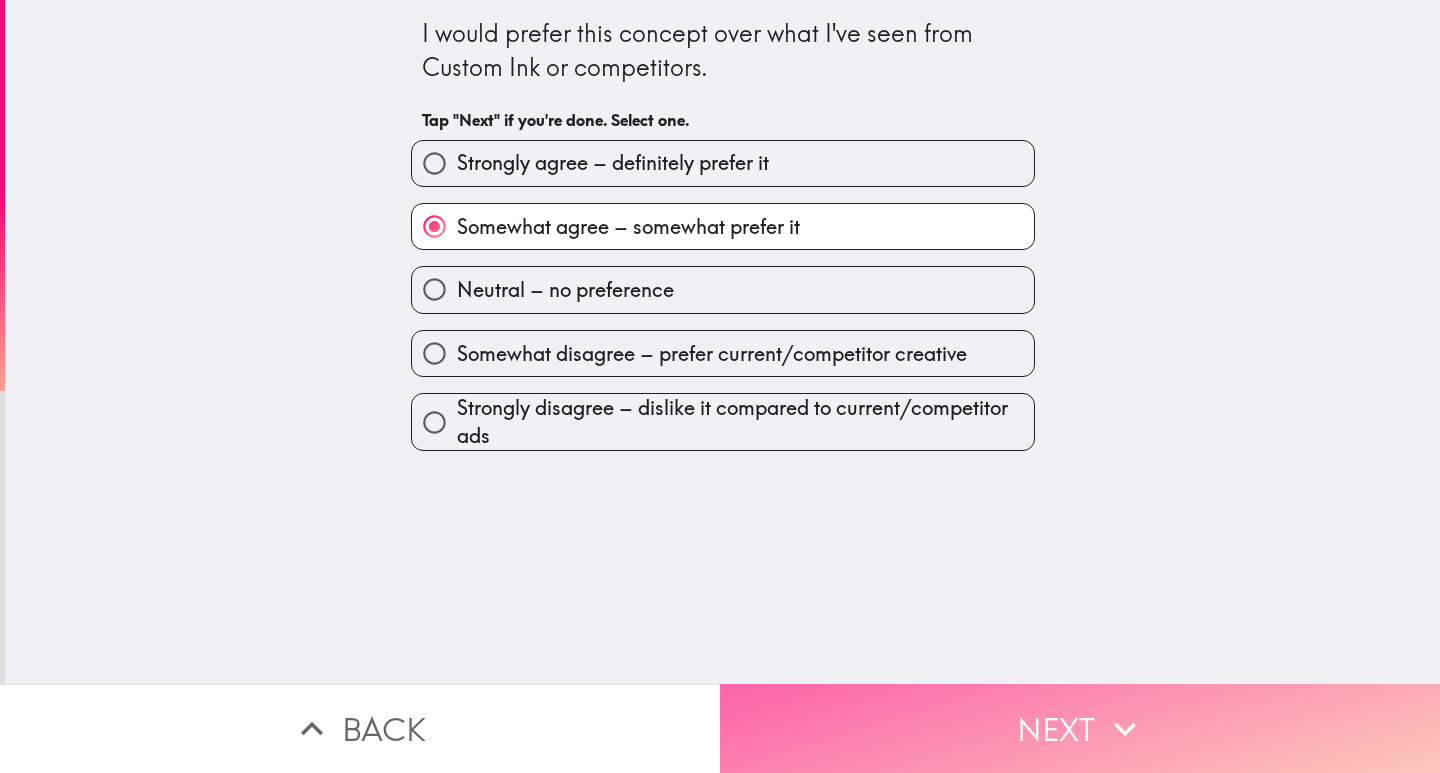 click on "Next" at bounding box center (1080, 728) 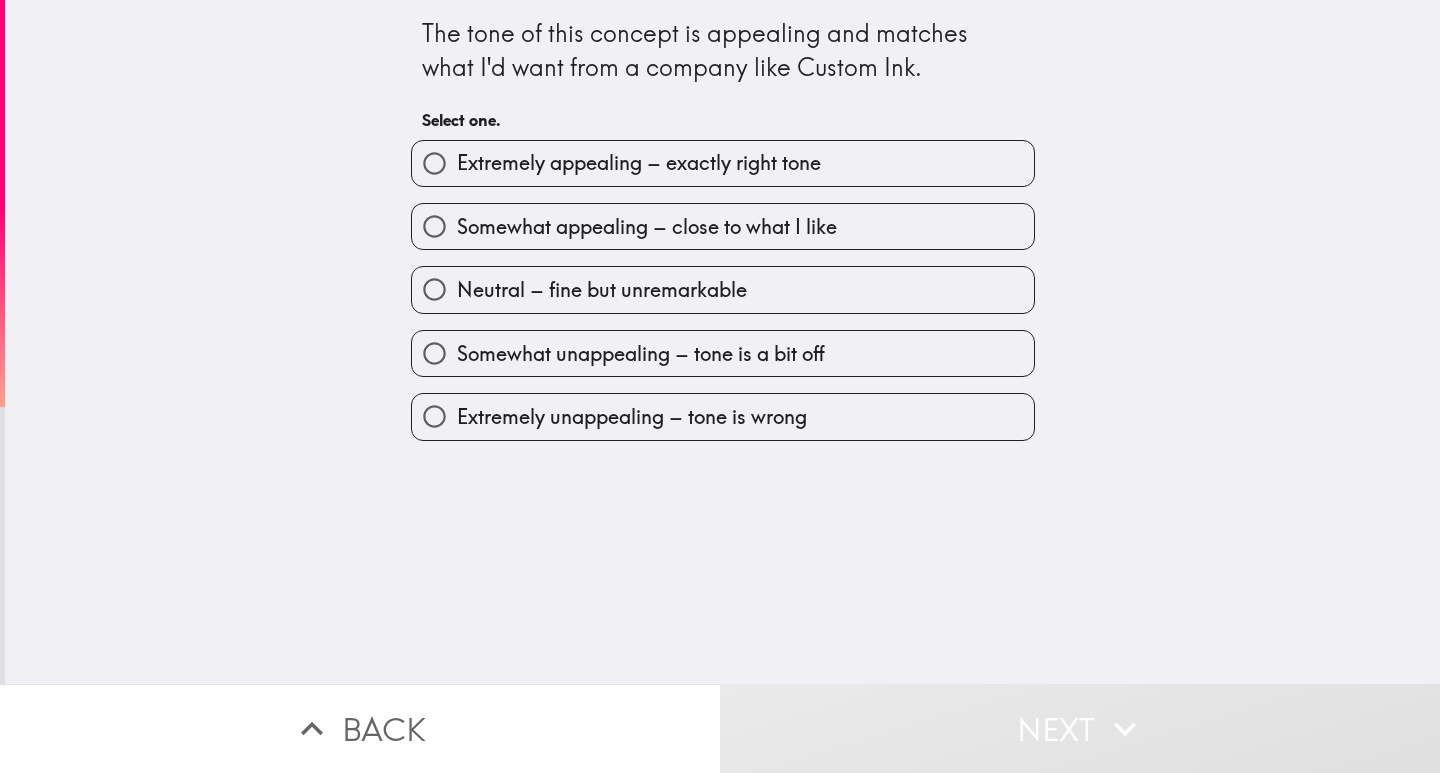 click on "Somewhat appealing – close to what I like" at bounding box center (715, 218) 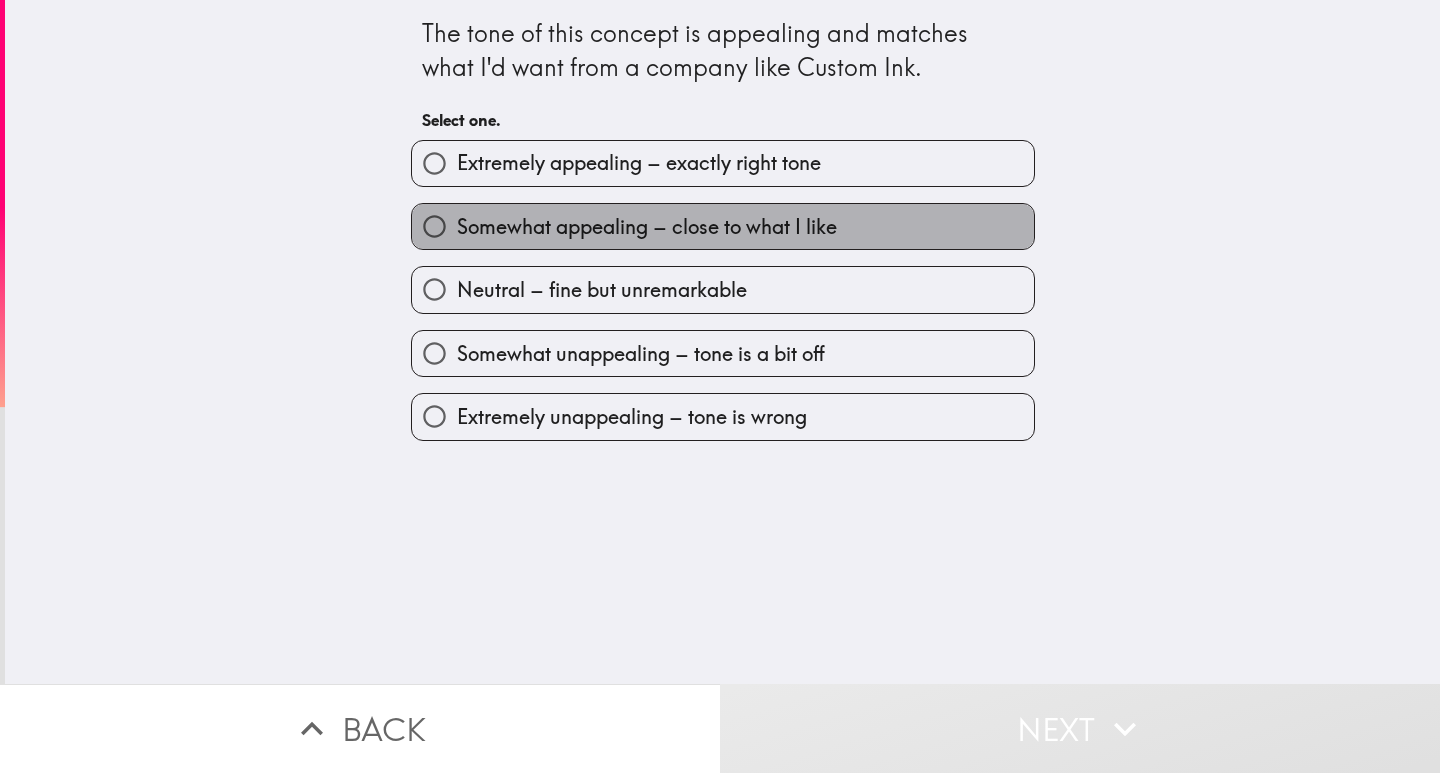 click on "Somewhat appealing – close to what I like" at bounding box center (647, 227) 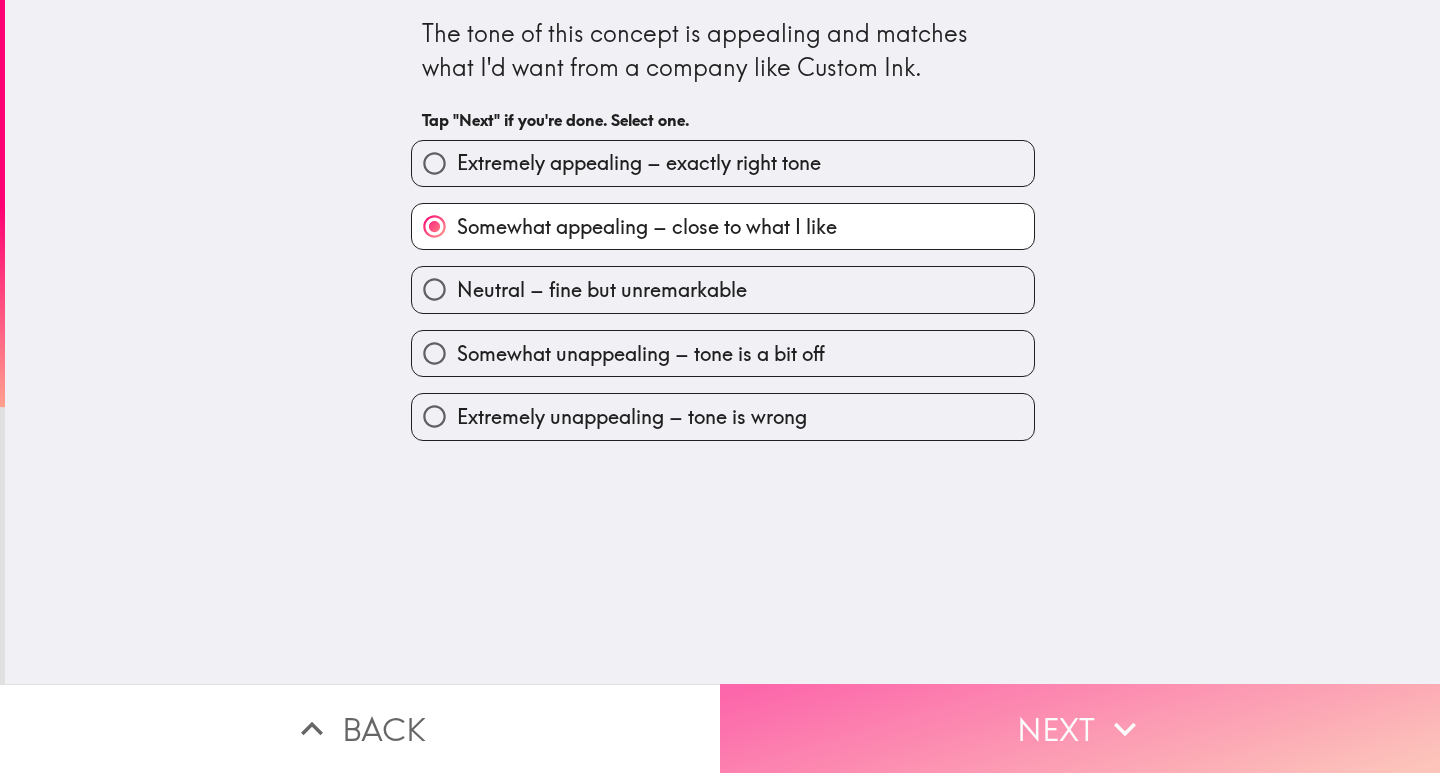 click on "Next" at bounding box center (1080, 728) 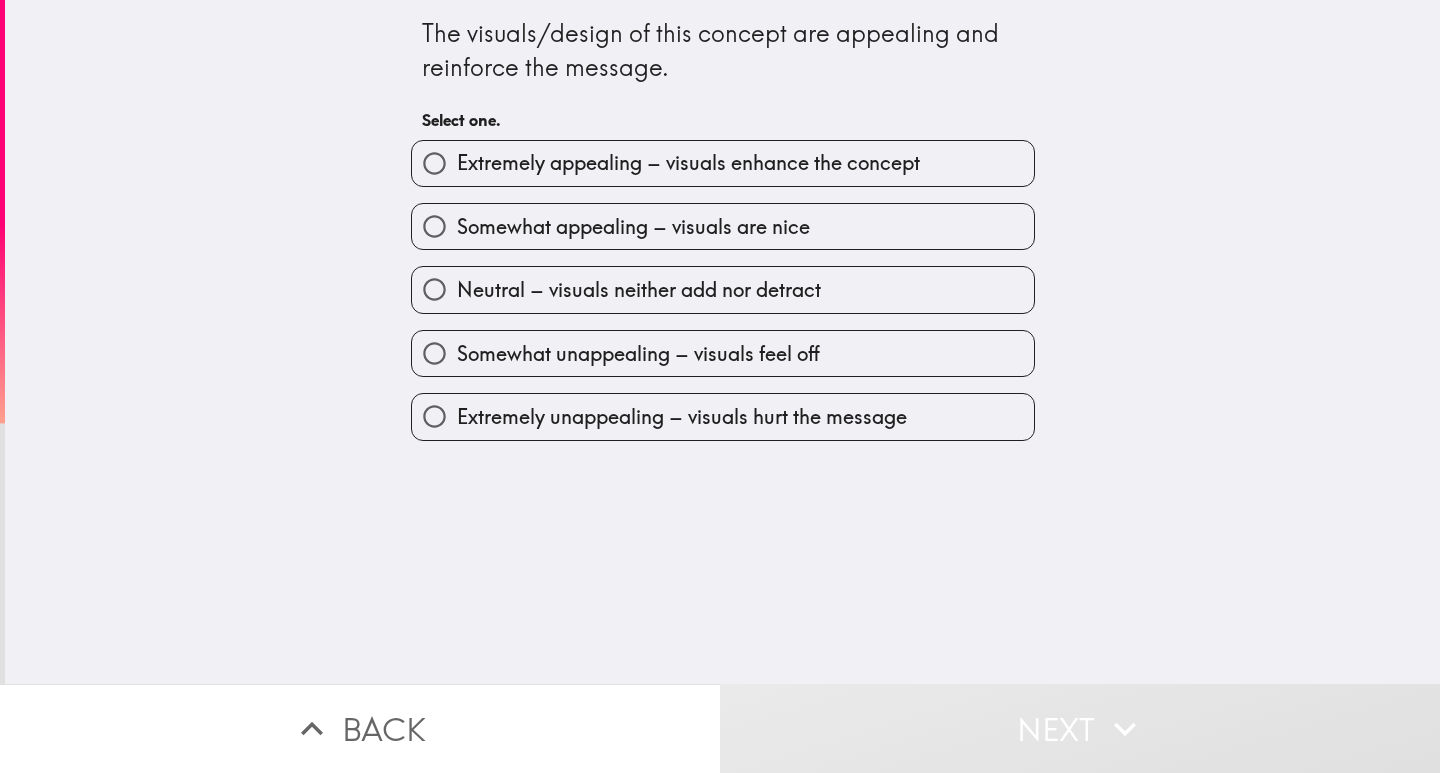 click on "Neutral – visuals neither add nor detract" at bounding box center (723, 289) 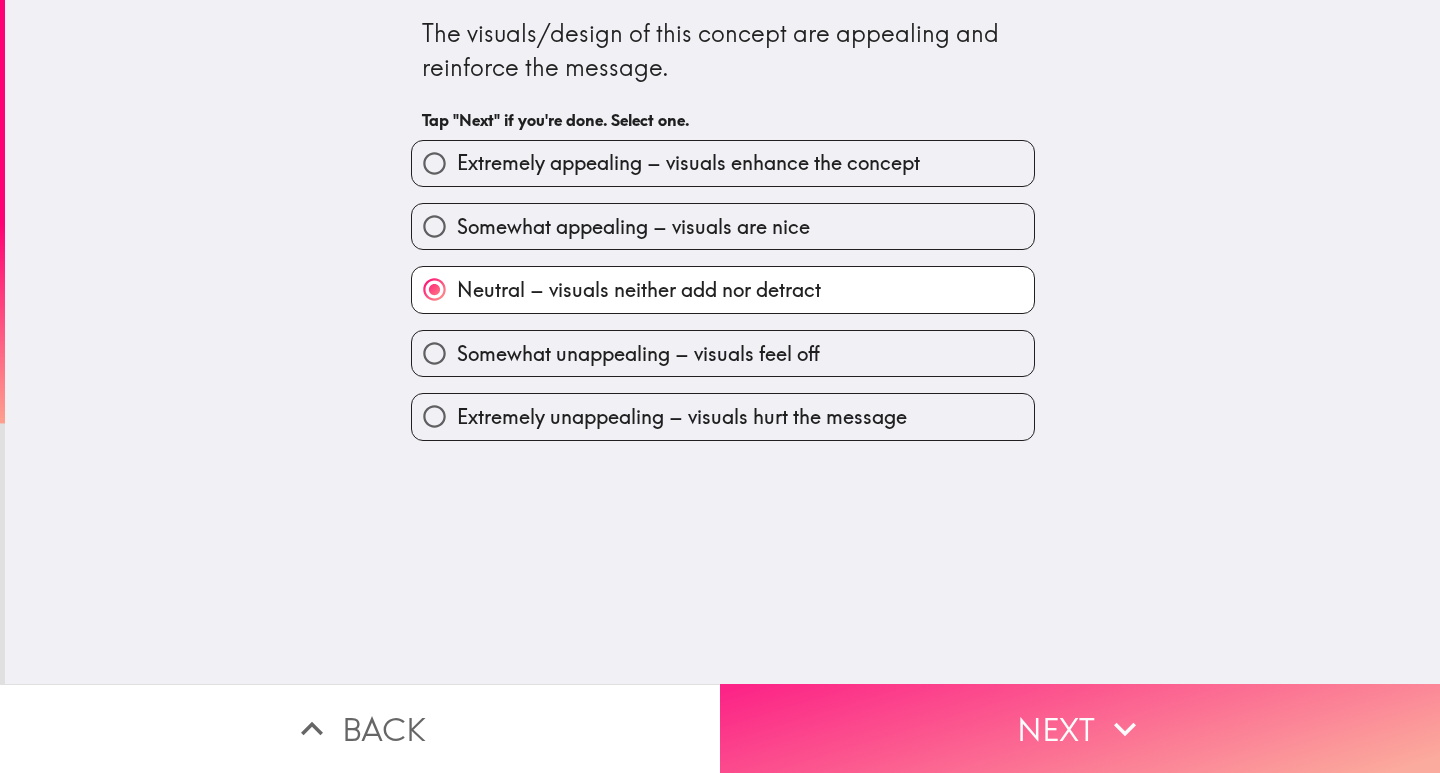 click on "Next" at bounding box center (1080, 728) 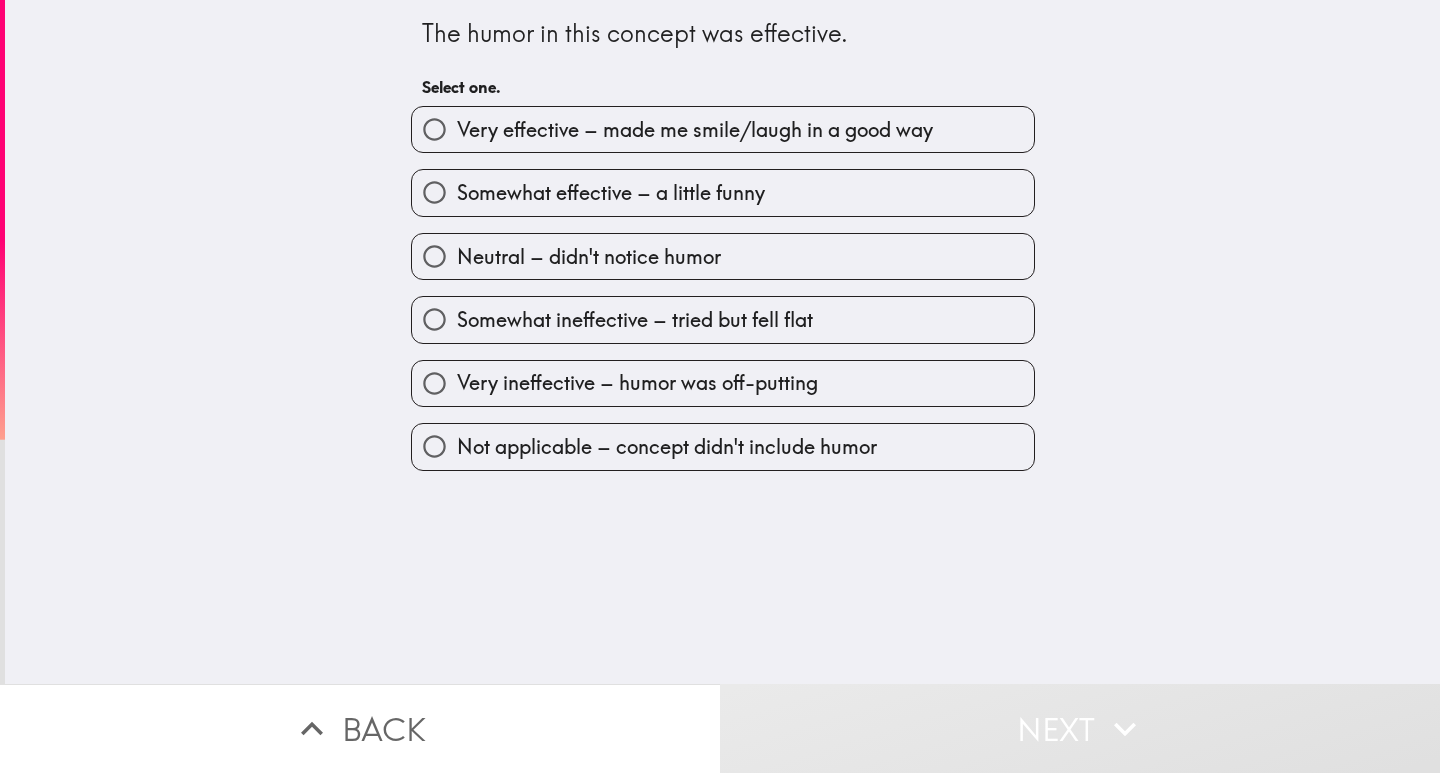 click on "Neutral – didn't notice humor" at bounding box center [589, 257] 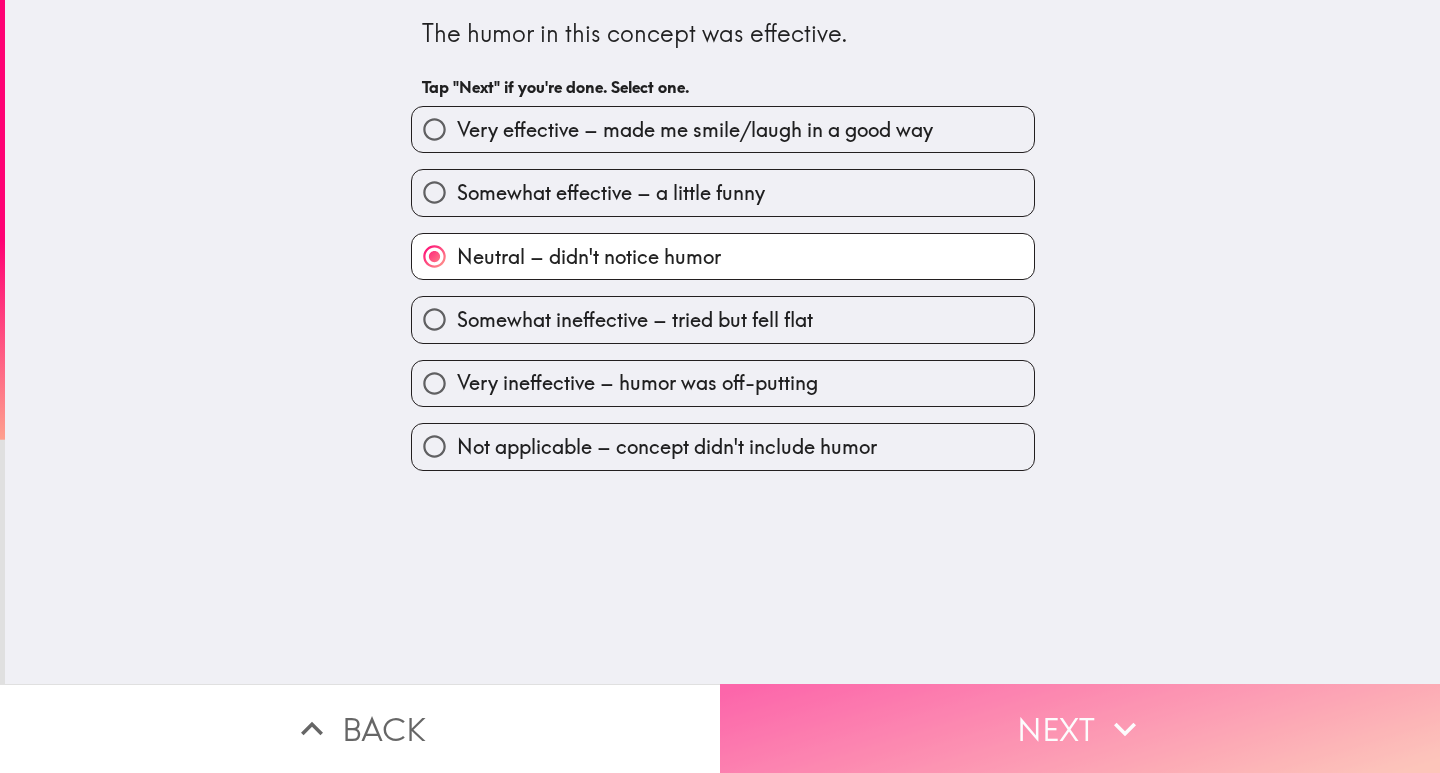 click on "Next" at bounding box center (1080, 728) 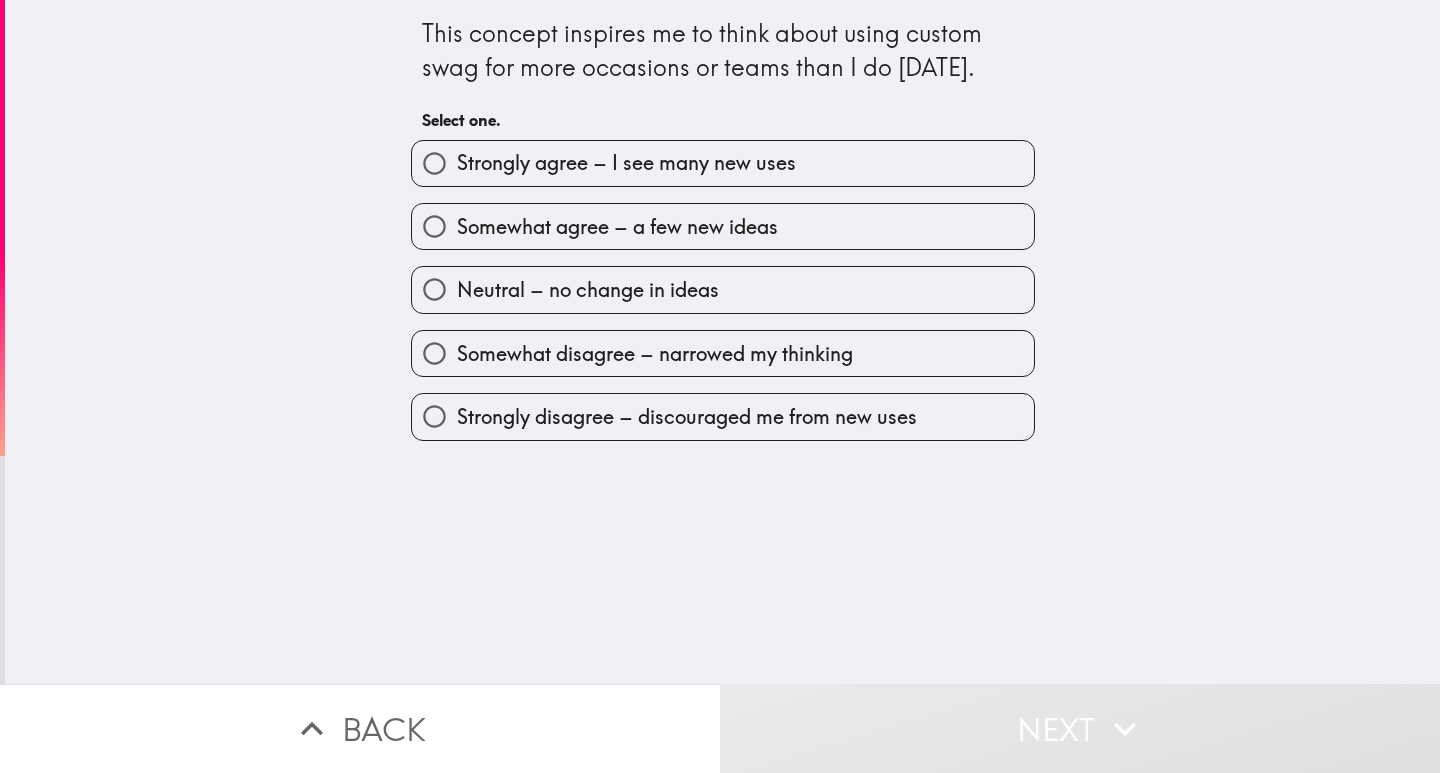 click on "Somewhat agree – a few new ideas" at bounding box center [617, 227] 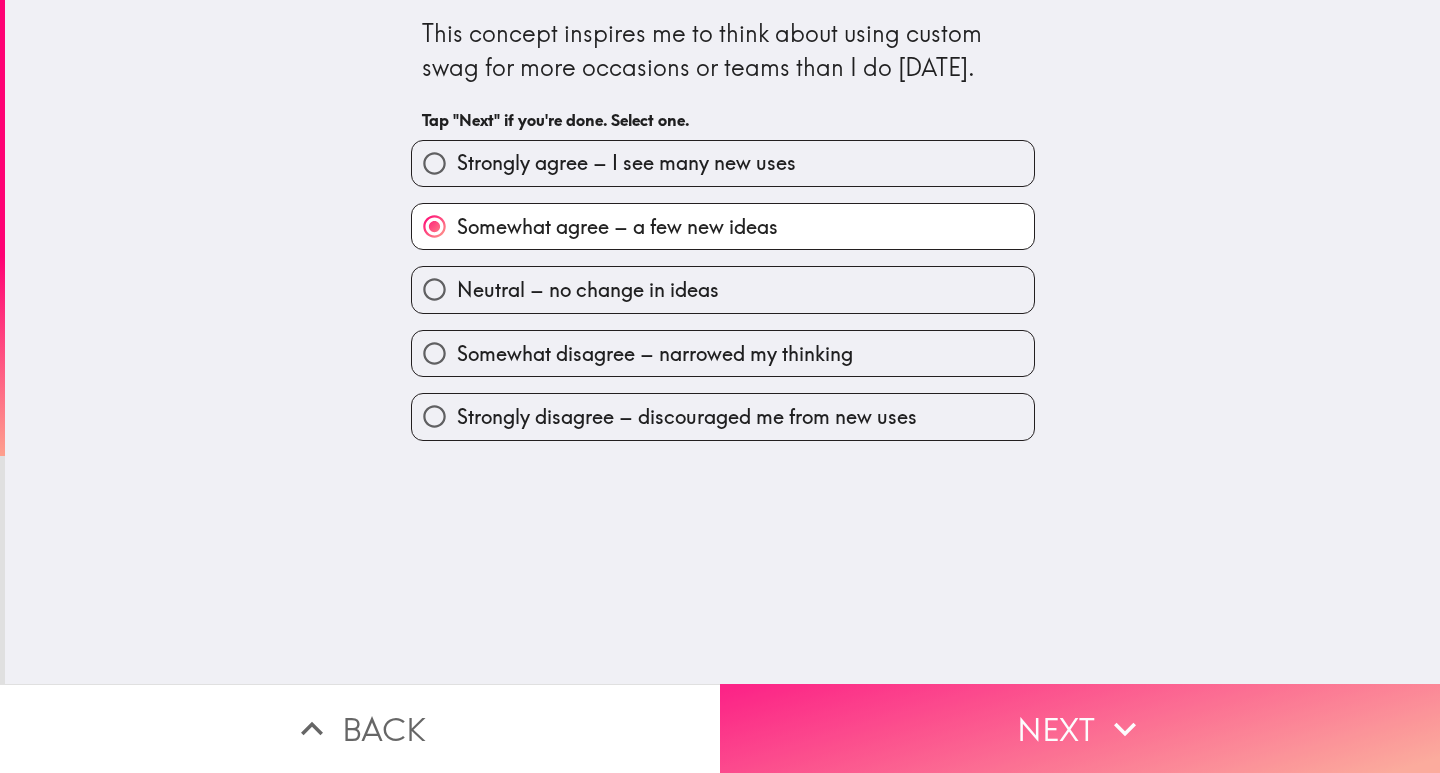 click on "Next" at bounding box center (1080, 728) 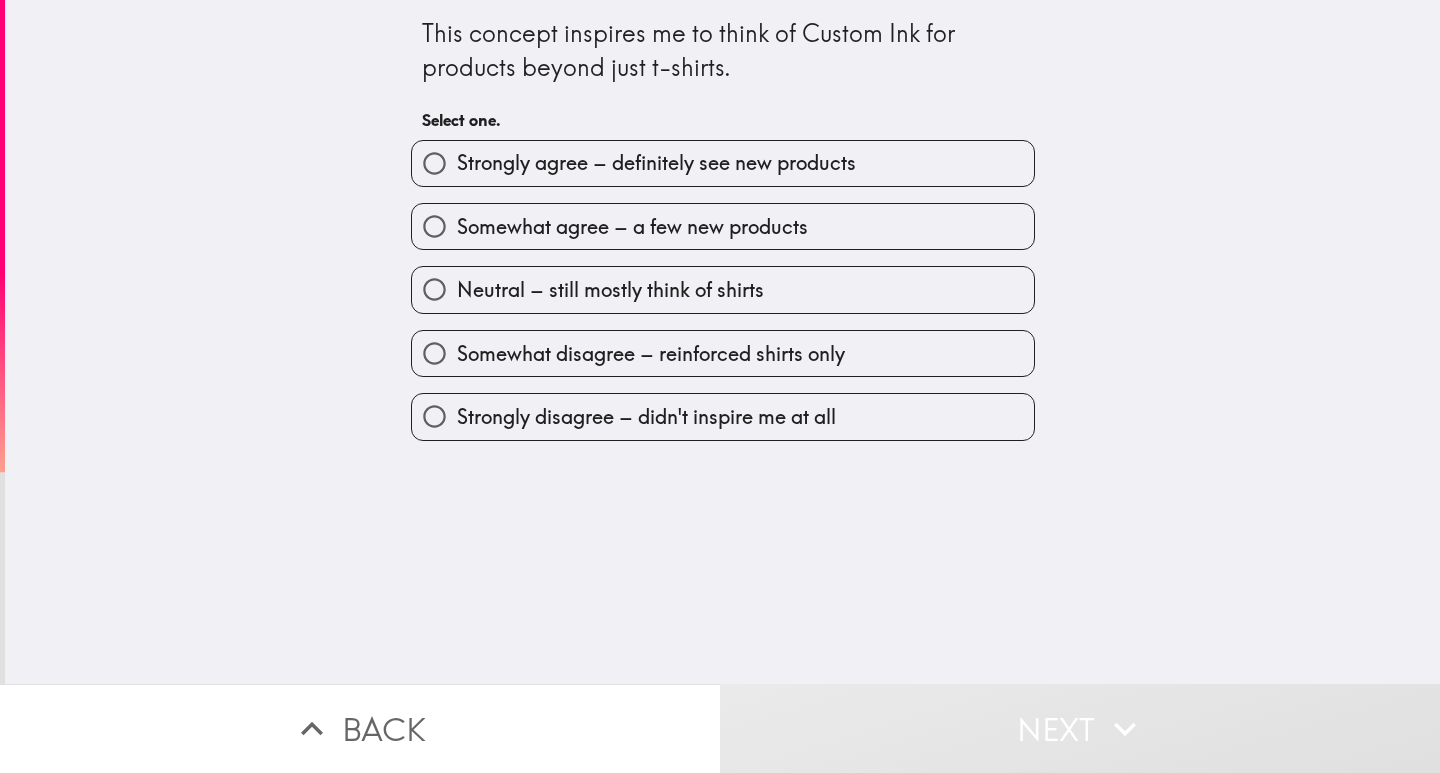 click on "Somewhat disagree – reinforced shirts only" at bounding box center [651, 354] 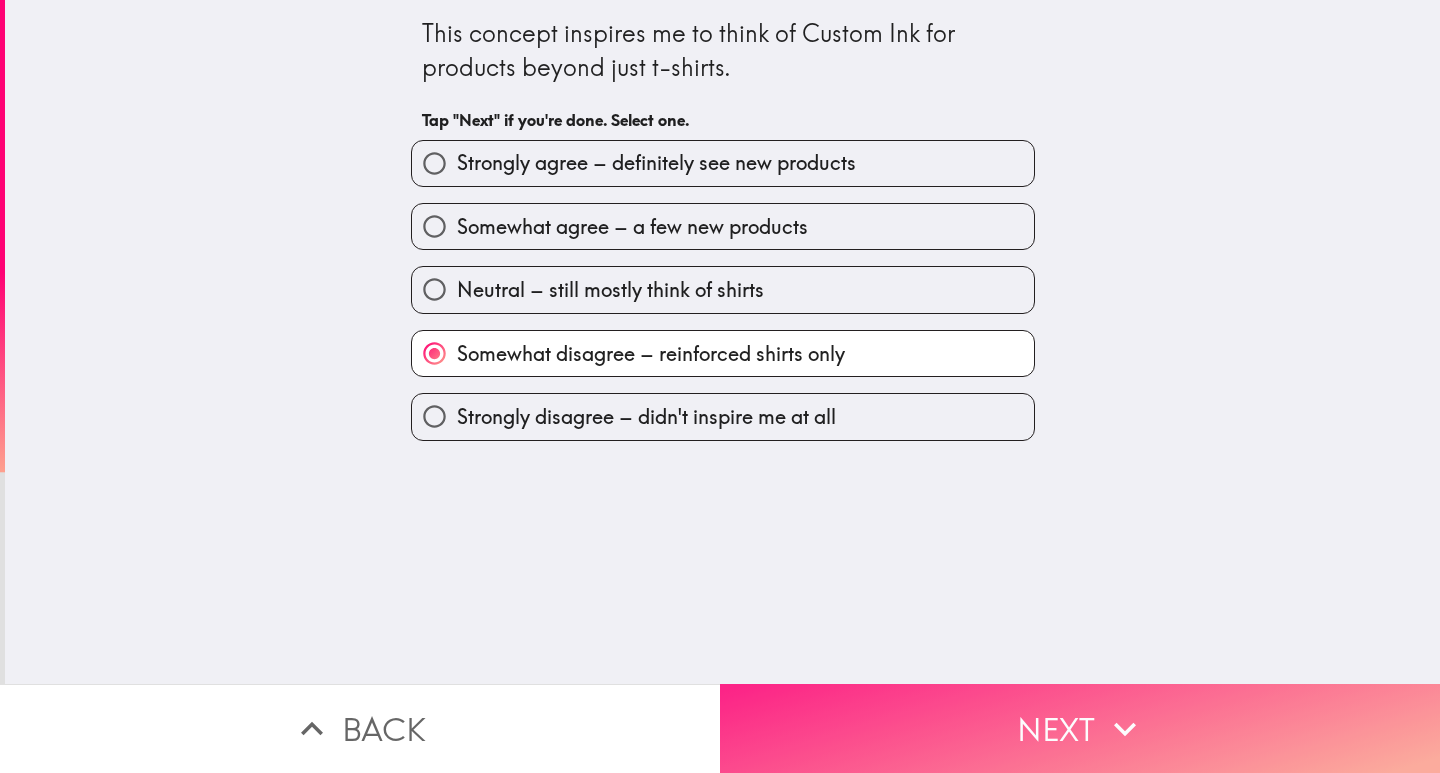 click on "Next" at bounding box center [1080, 728] 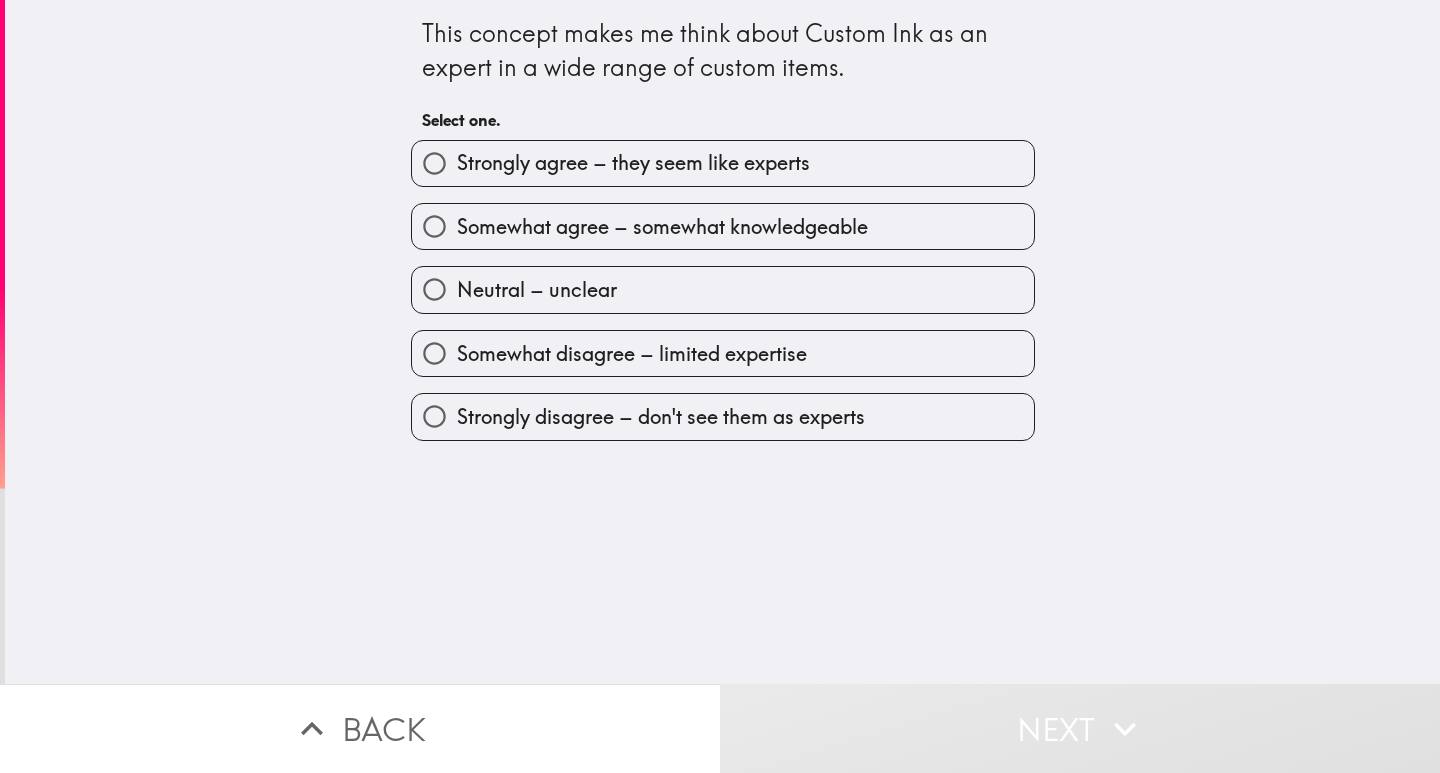 click on "Somewhat agree – somewhat knowledgeable" at bounding box center [662, 227] 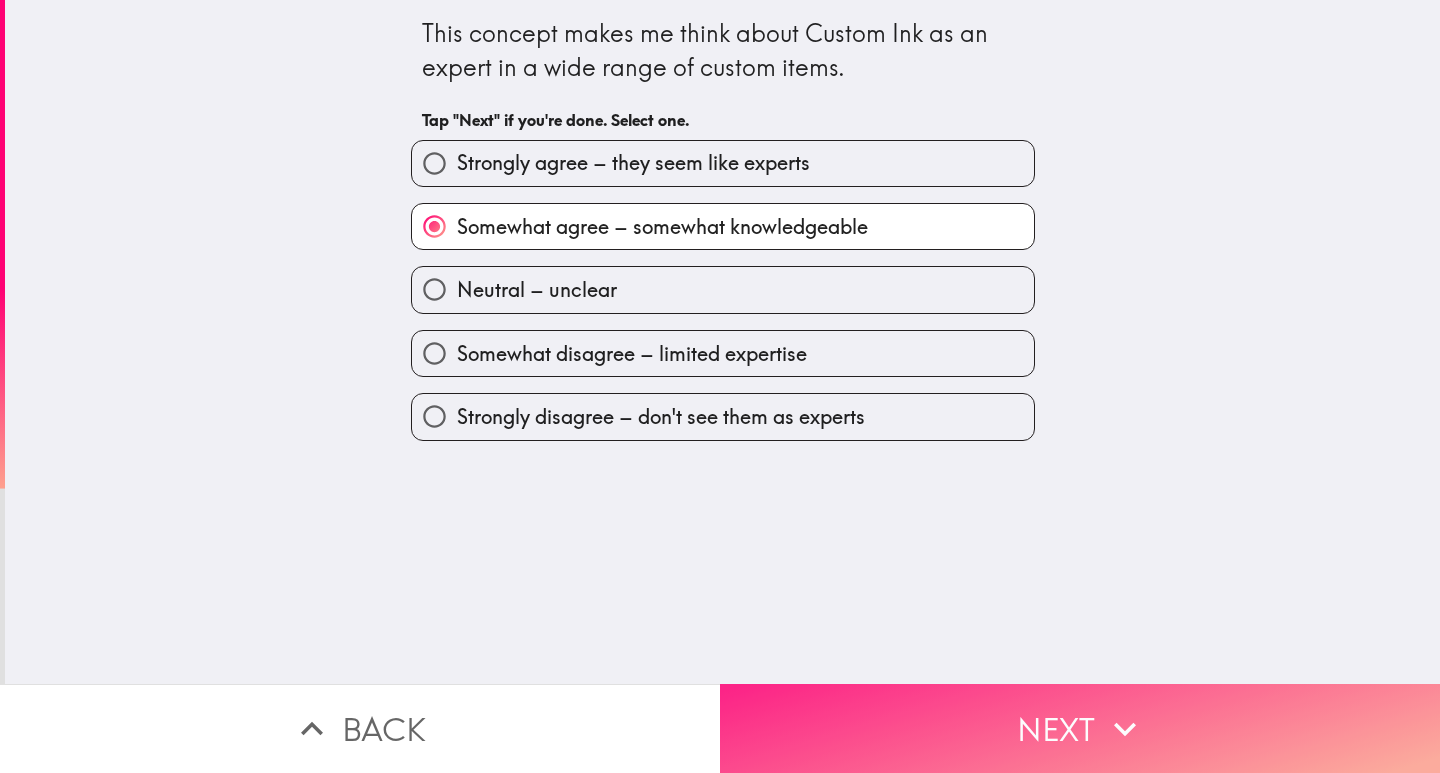 click on "Next" at bounding box center (1080, 728) 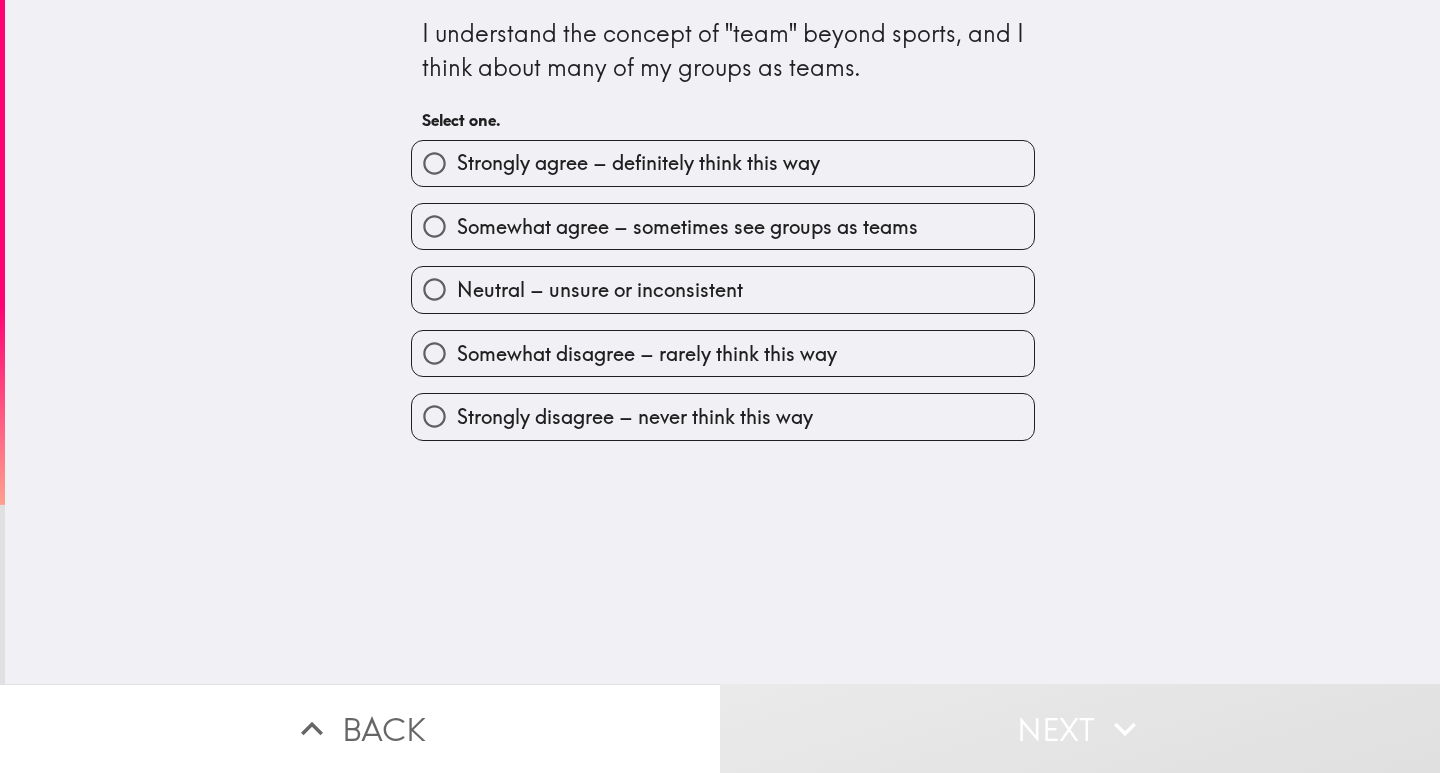 click on "Strongly disagree – never think this way" at bounding box center [715, 408] 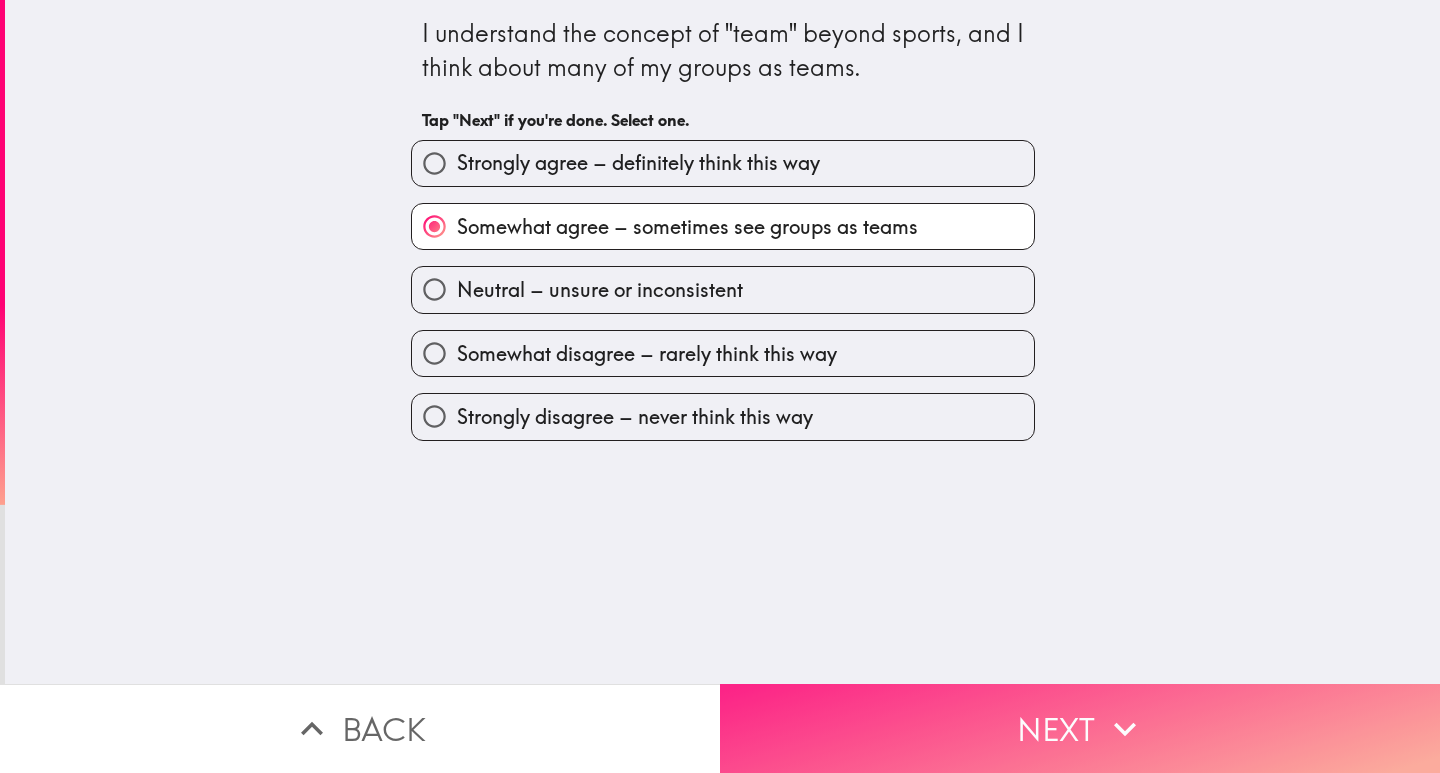 click on "Next" at bounding box center [1080, 728] 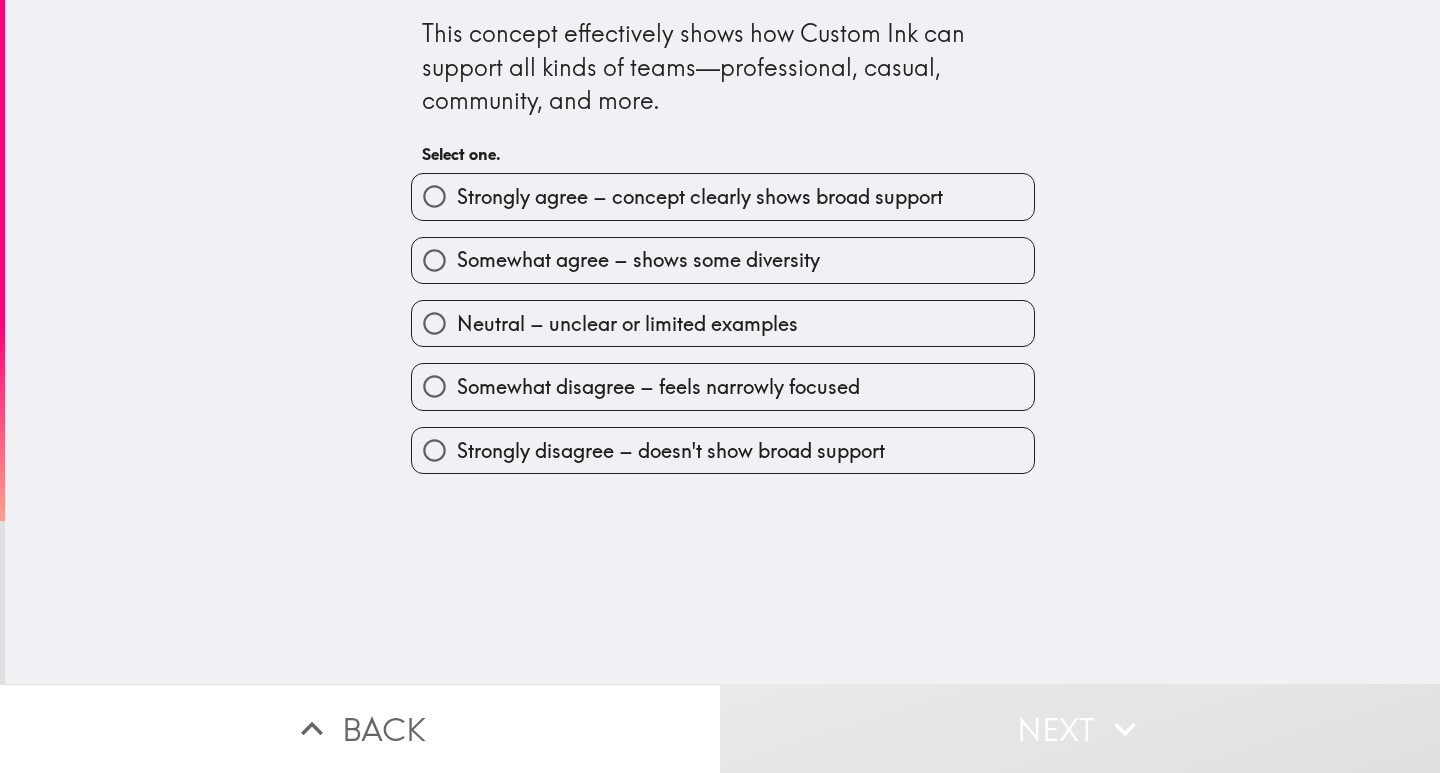 click on "Strongly agree – concept clearly shows broad support" at bounding box center [700, 197] 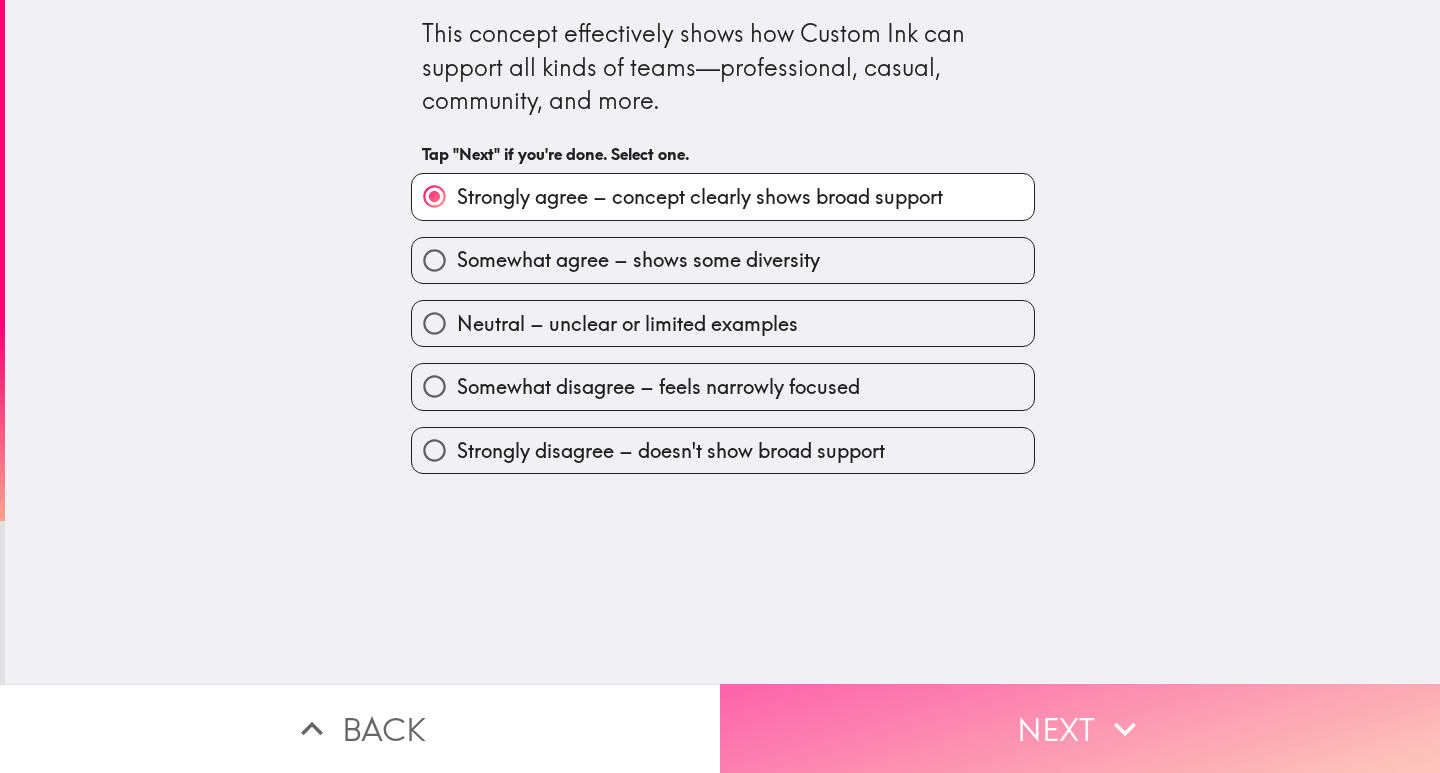 click on "Next" at bounding box center [1080, 728] 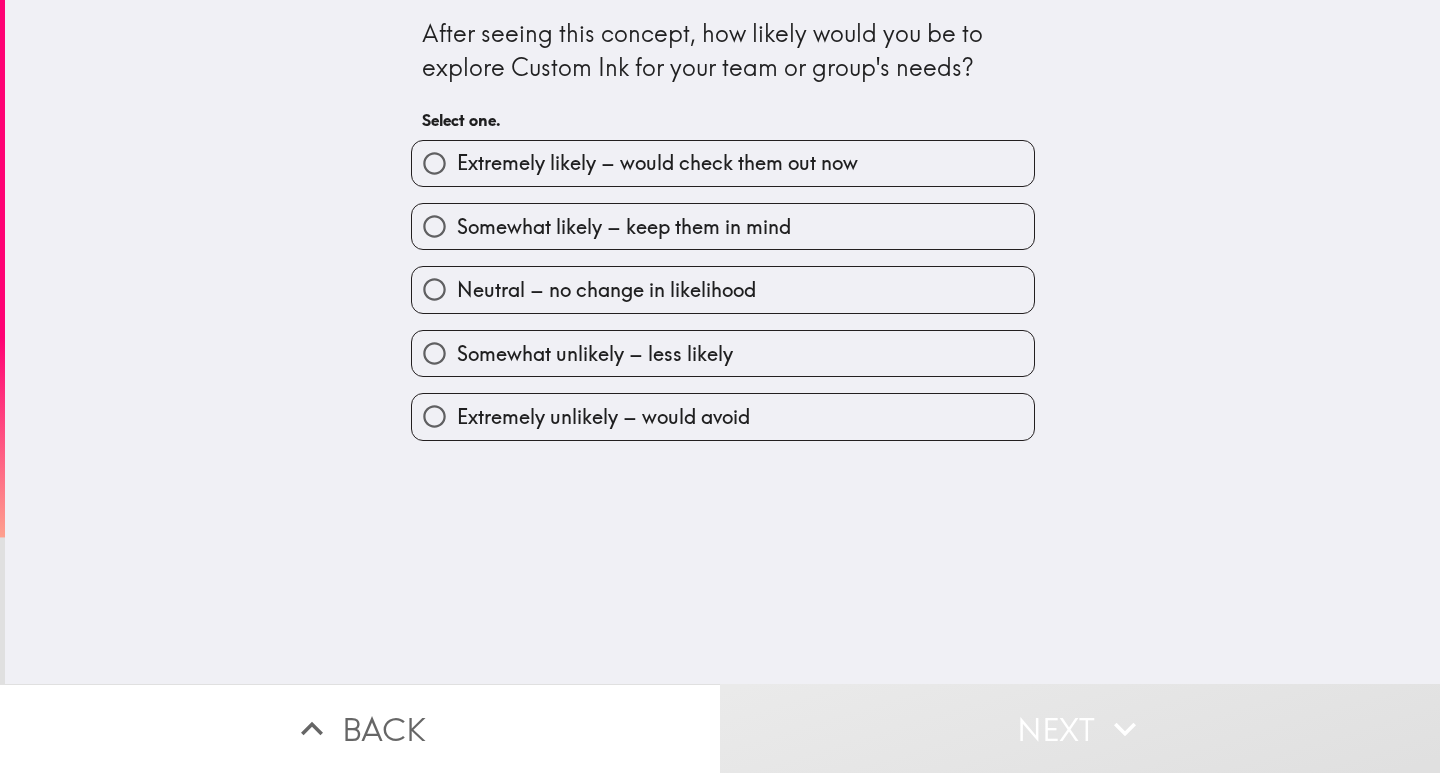 click on "Somewhat likely – keep them in mind" at bounding box center (624, 227) 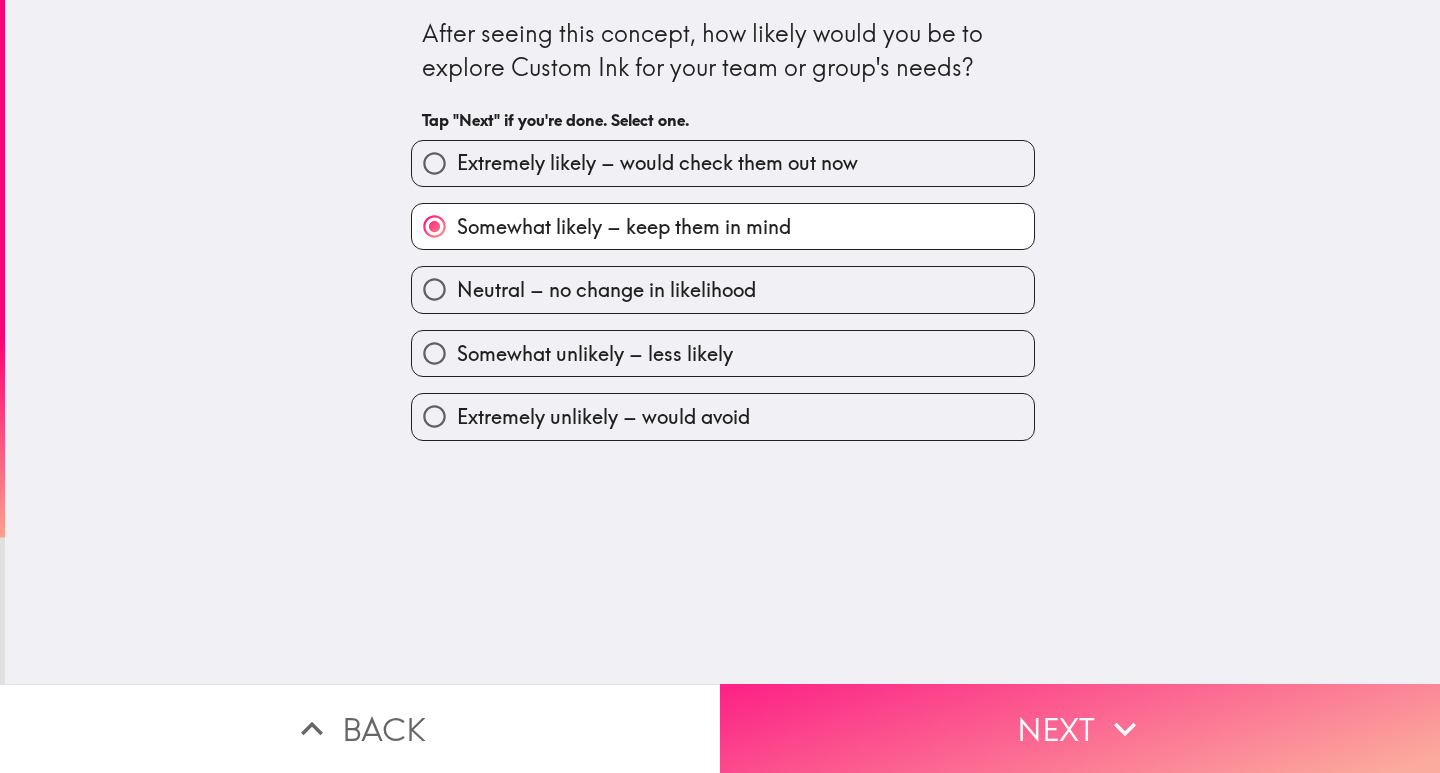 click on "Next" at bounding box center [1080, 728] 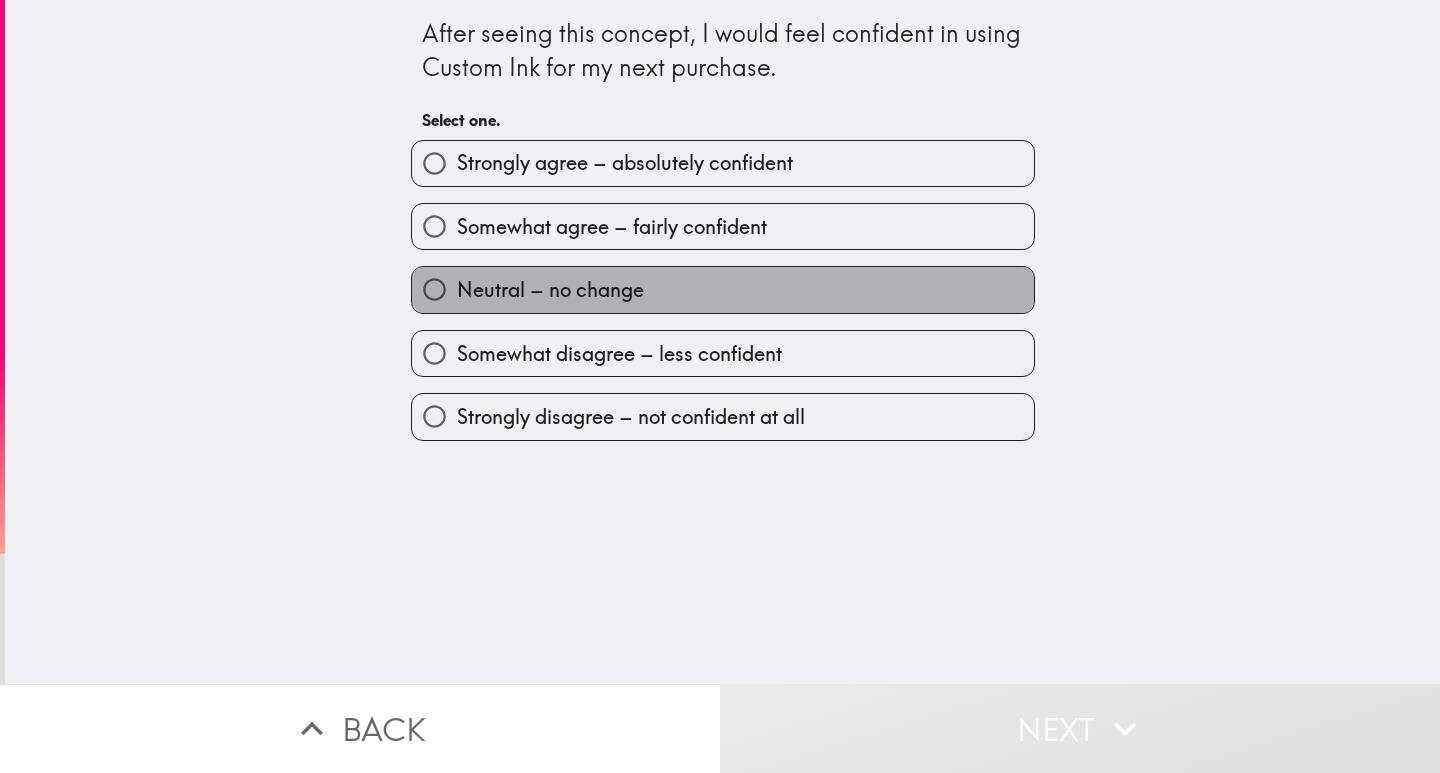 click on "Neutral – no change" at bounding box center (723, 289) 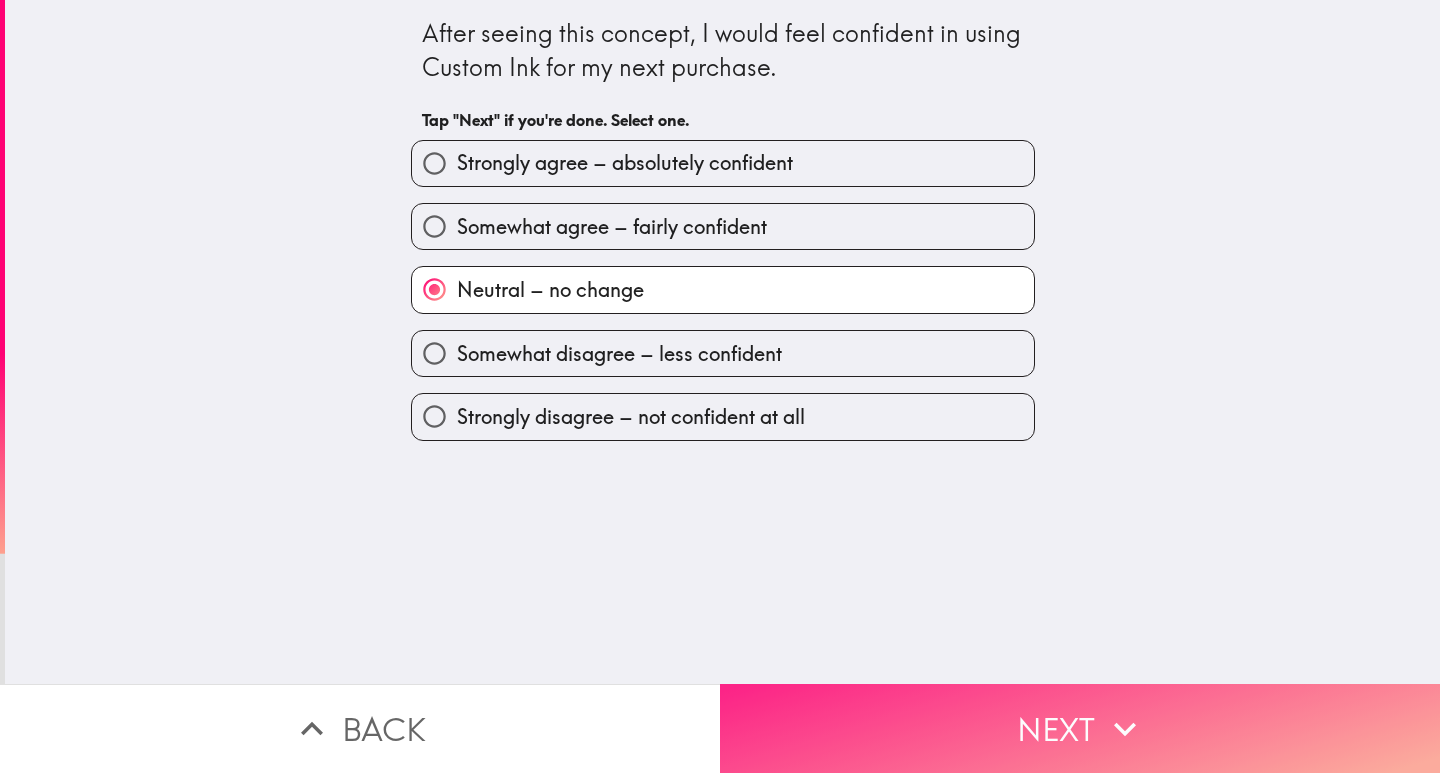 click on "Next" at bounding box center (1080, 728) 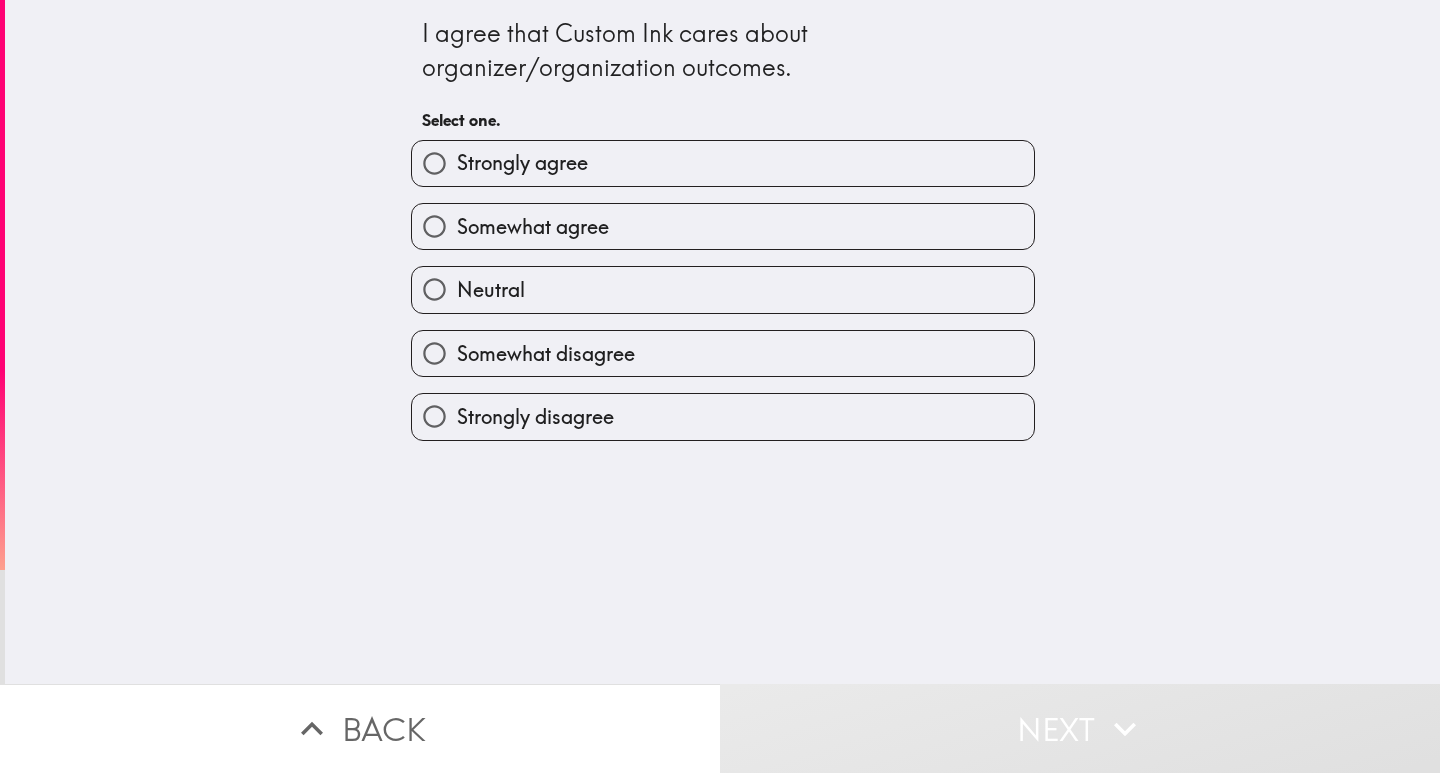 click on "Somewhat agree" at bounding box center (723, 226) 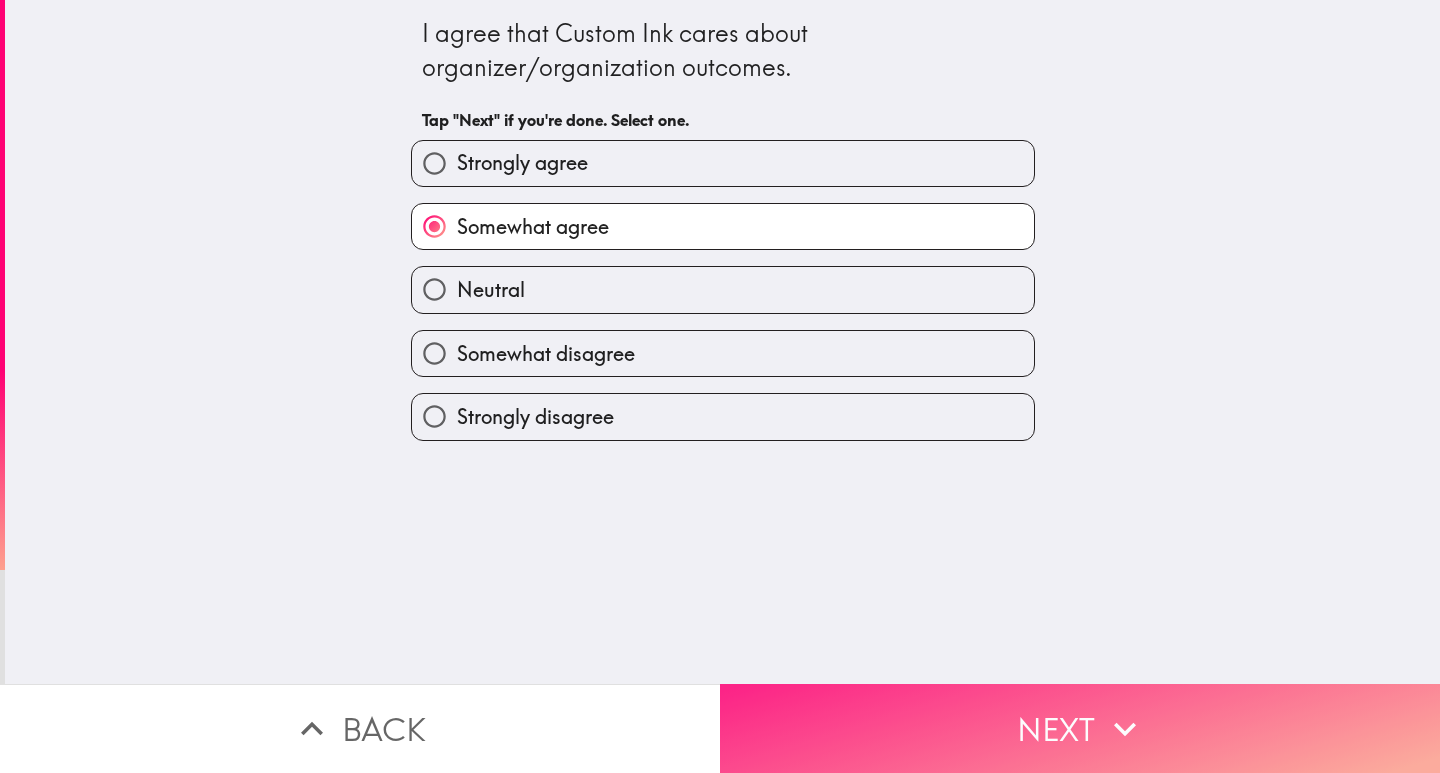 click on "Next" at bounding box center [1080, 728] 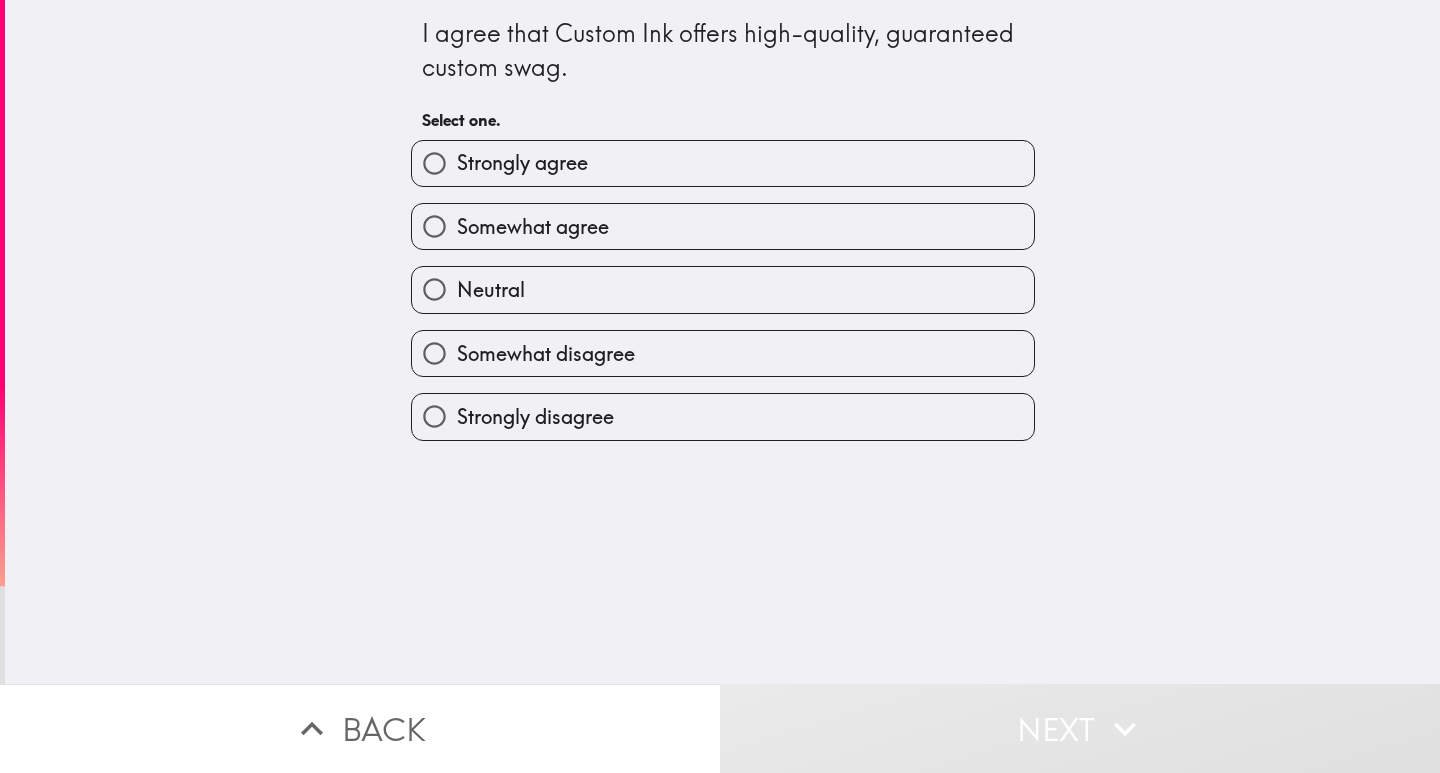 click on "Somewhat agree" at bounding box center (723, 226) 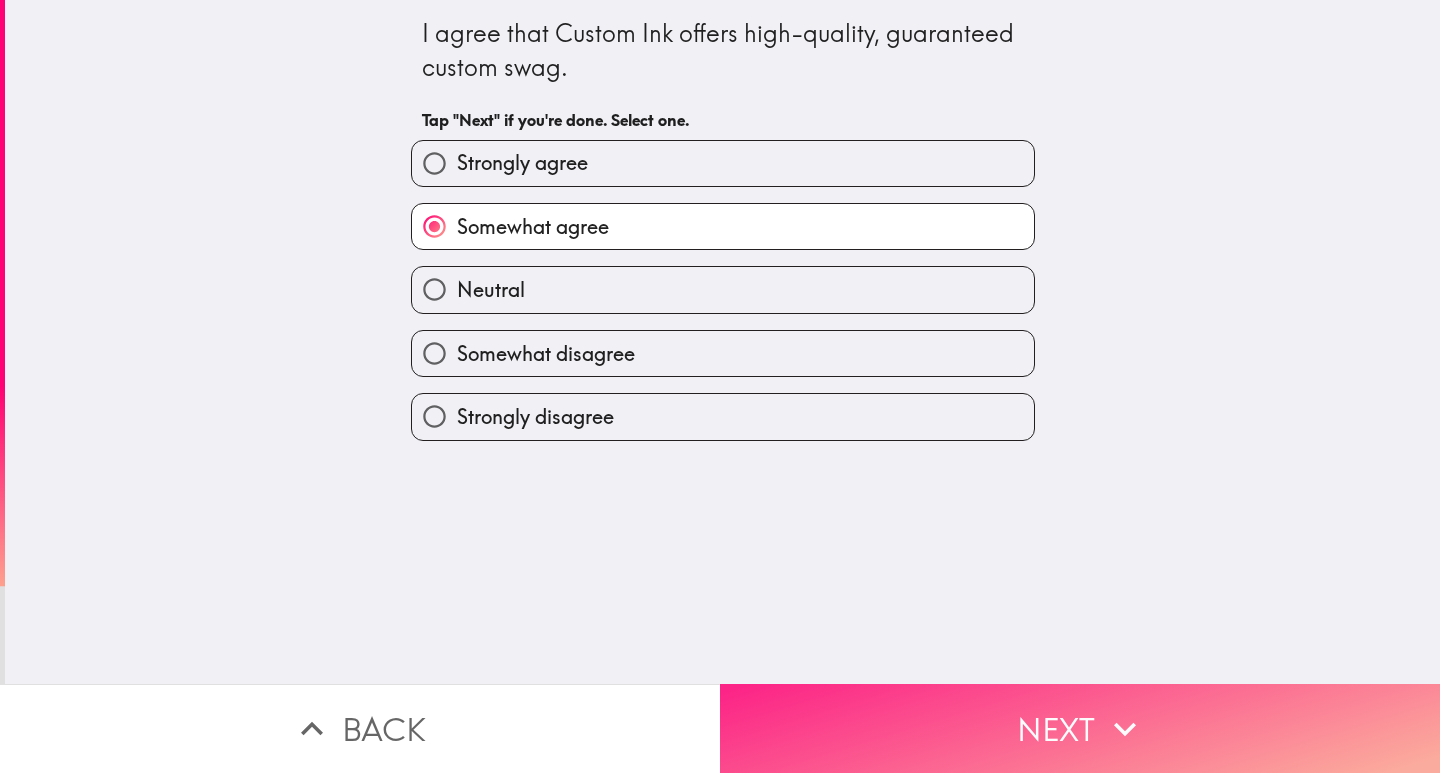 click on "Next" at bounding box center [1080, 728] 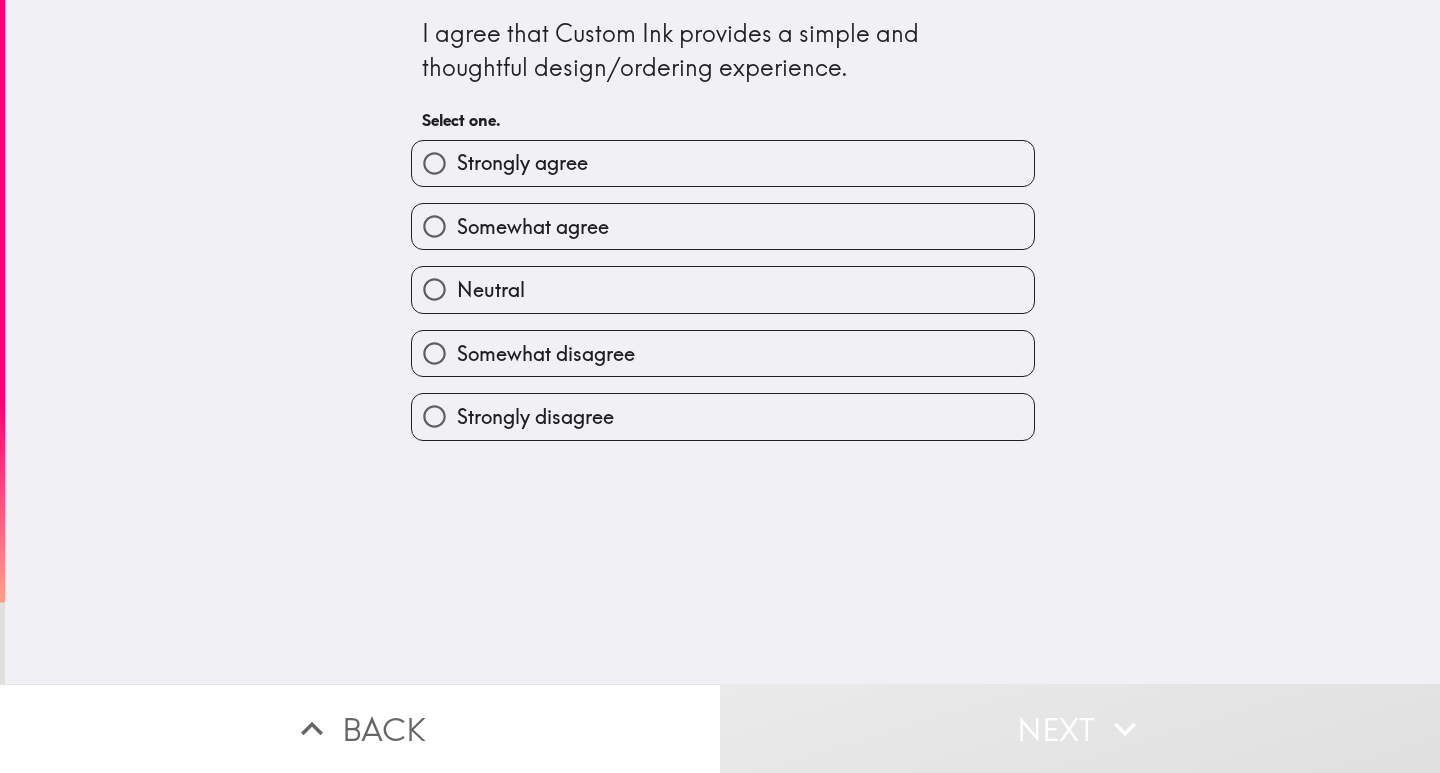 click on "Neutral" at bounding box center [723, 289] 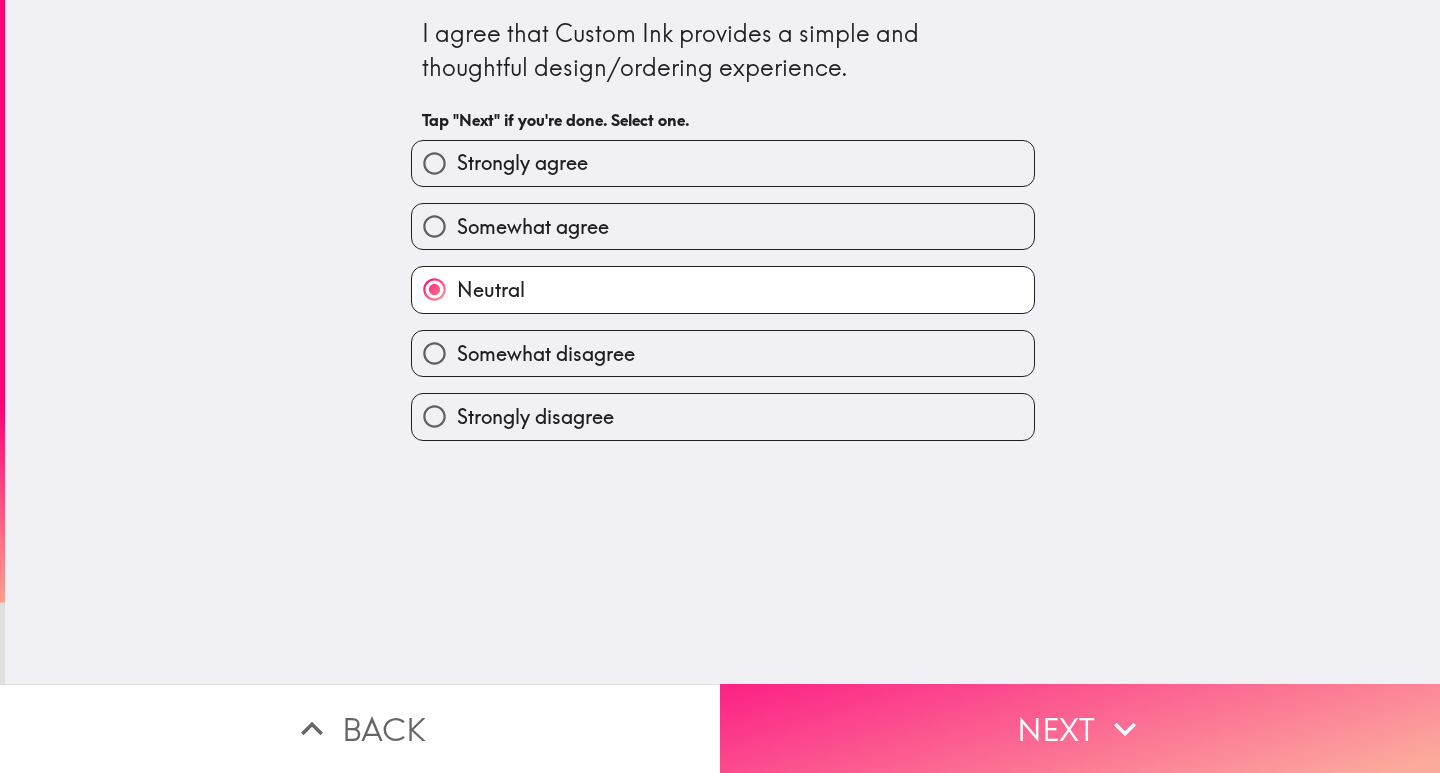 click on "Next" at bounding box center [1080, 728] 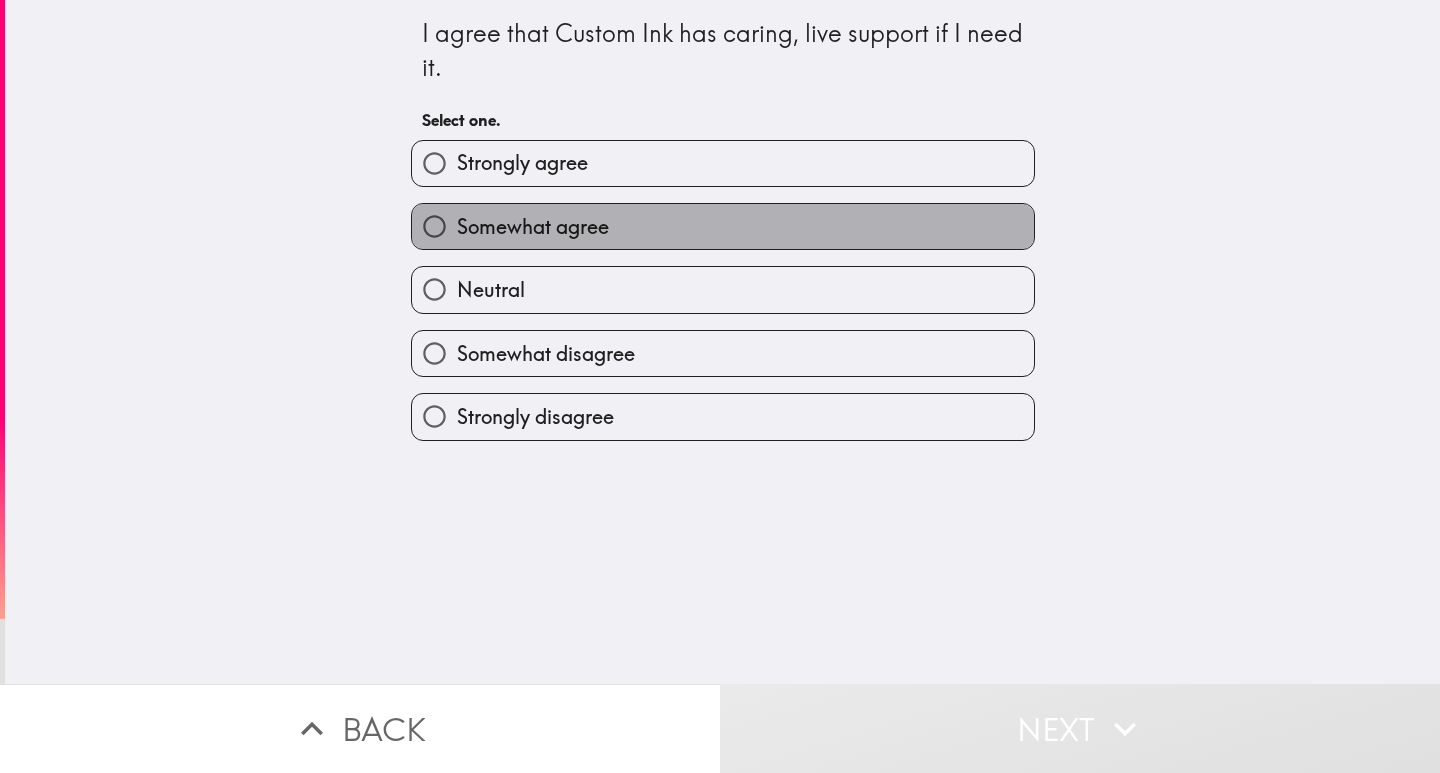 click on "Somewhat agree" at bounding box center [723, 226] 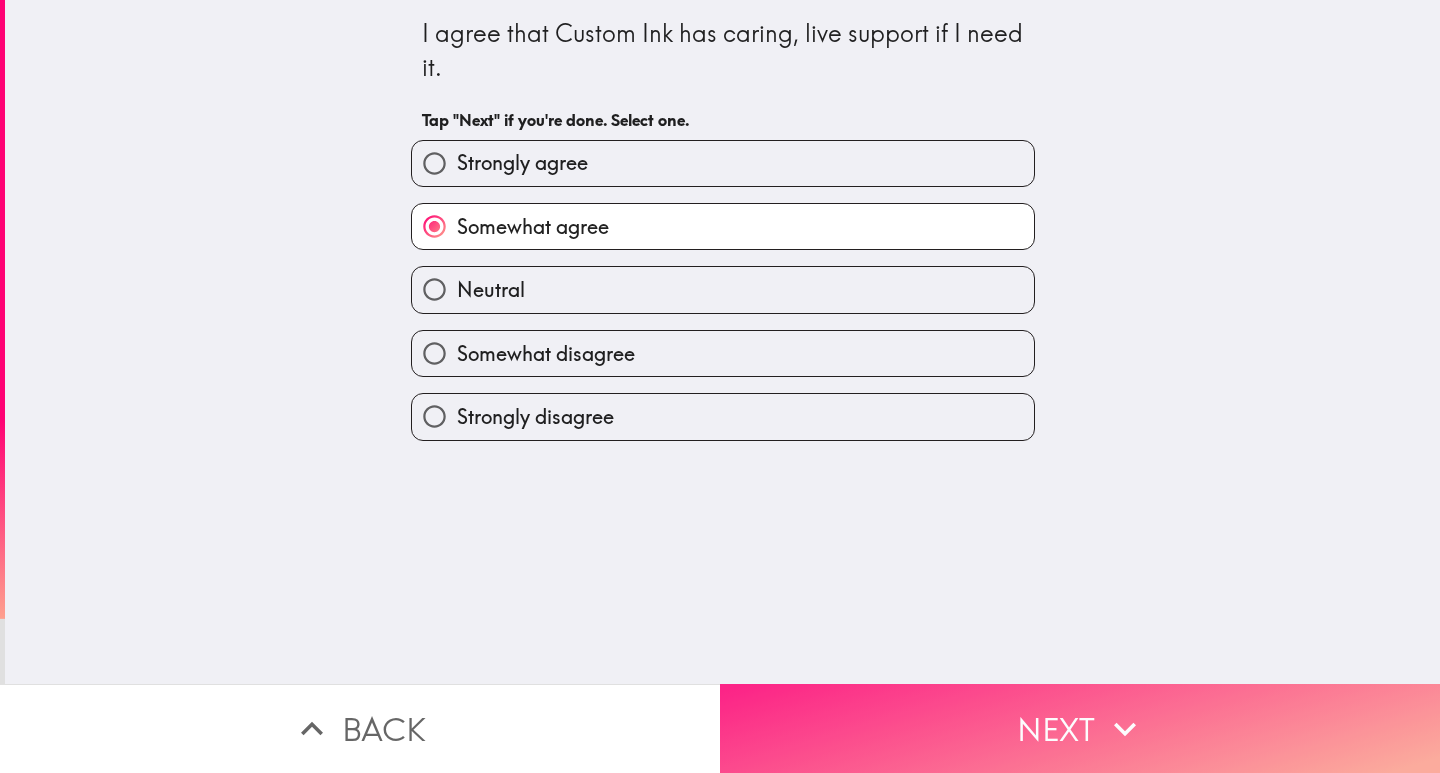 click on "Next" at bounding box center [1080, 728] 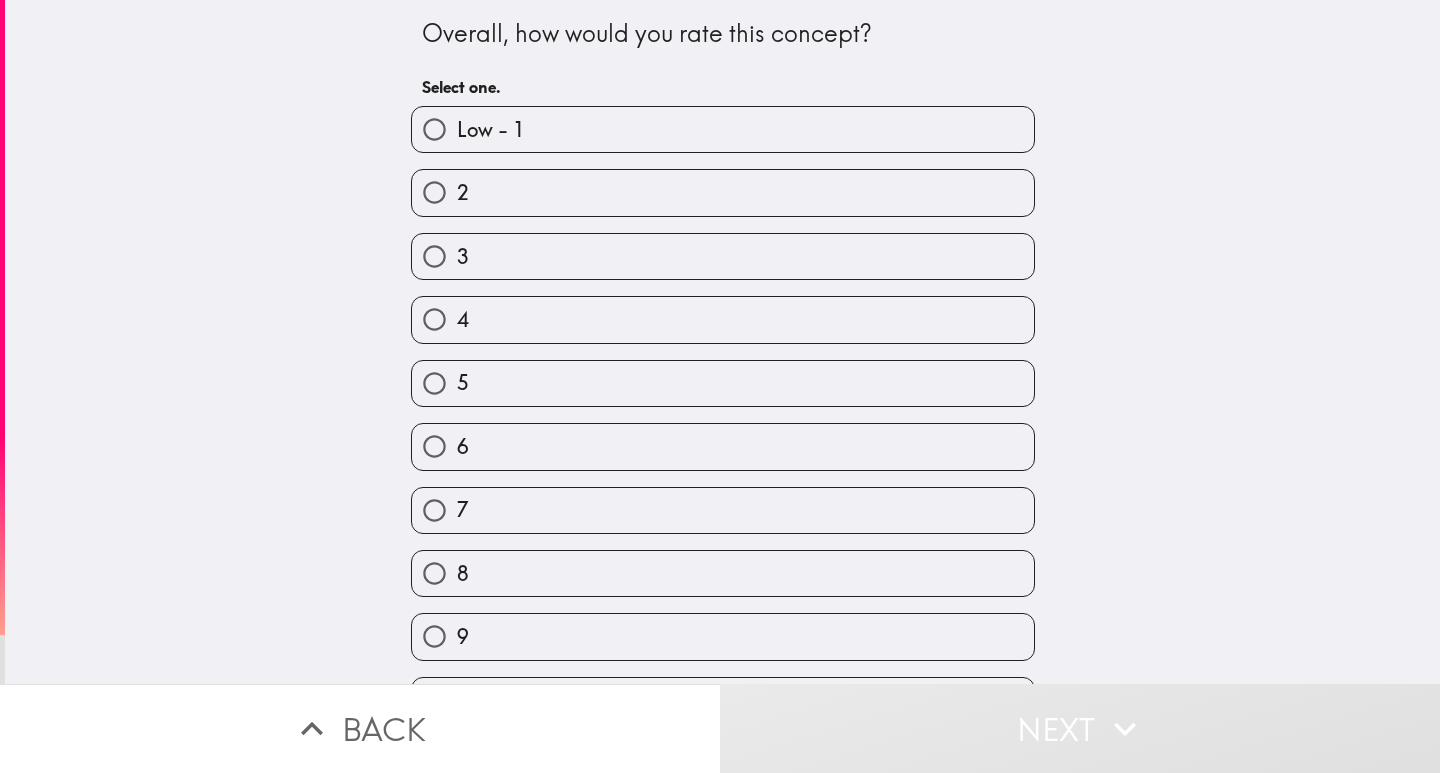 click on "4" at bounding box center (723, 319) 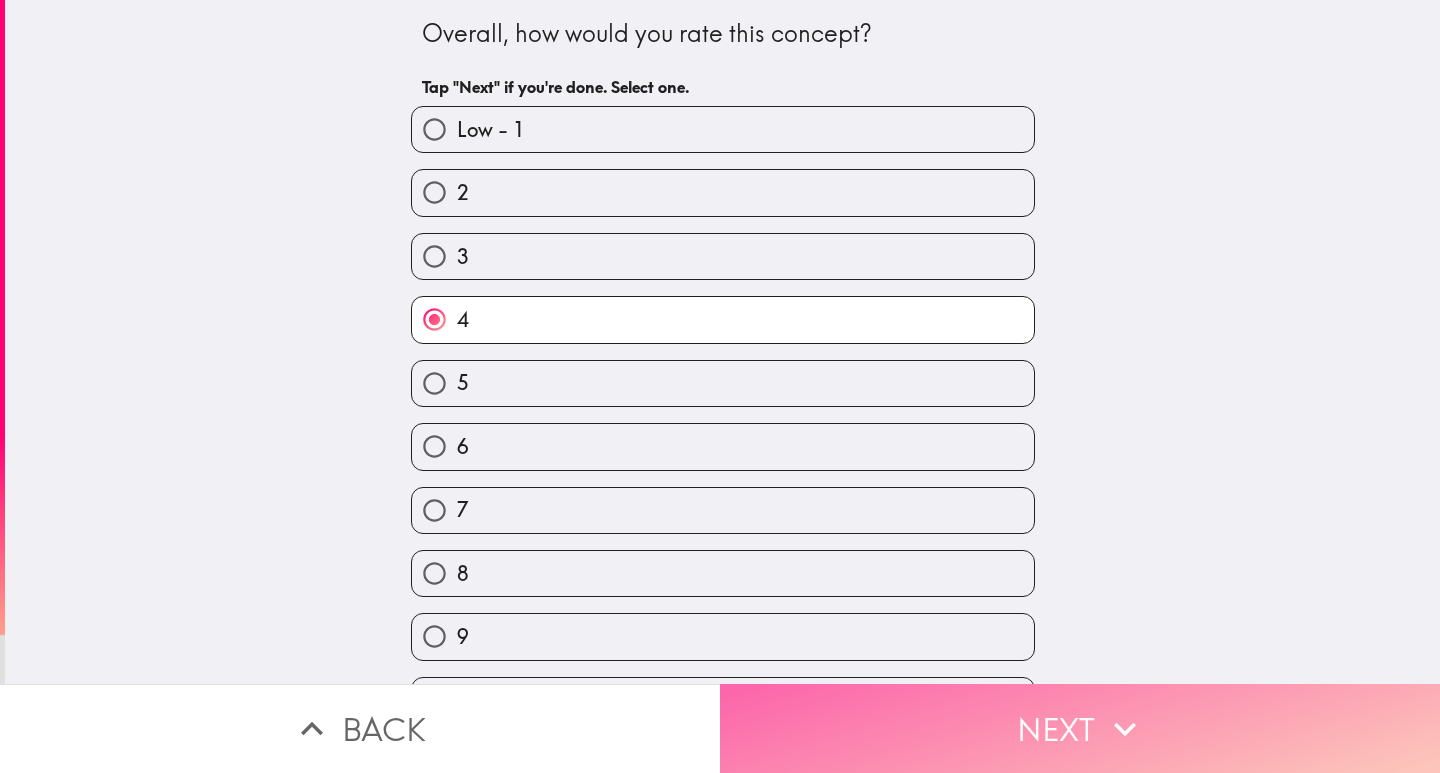 click on "Next" at bounding box center (1080, 728) 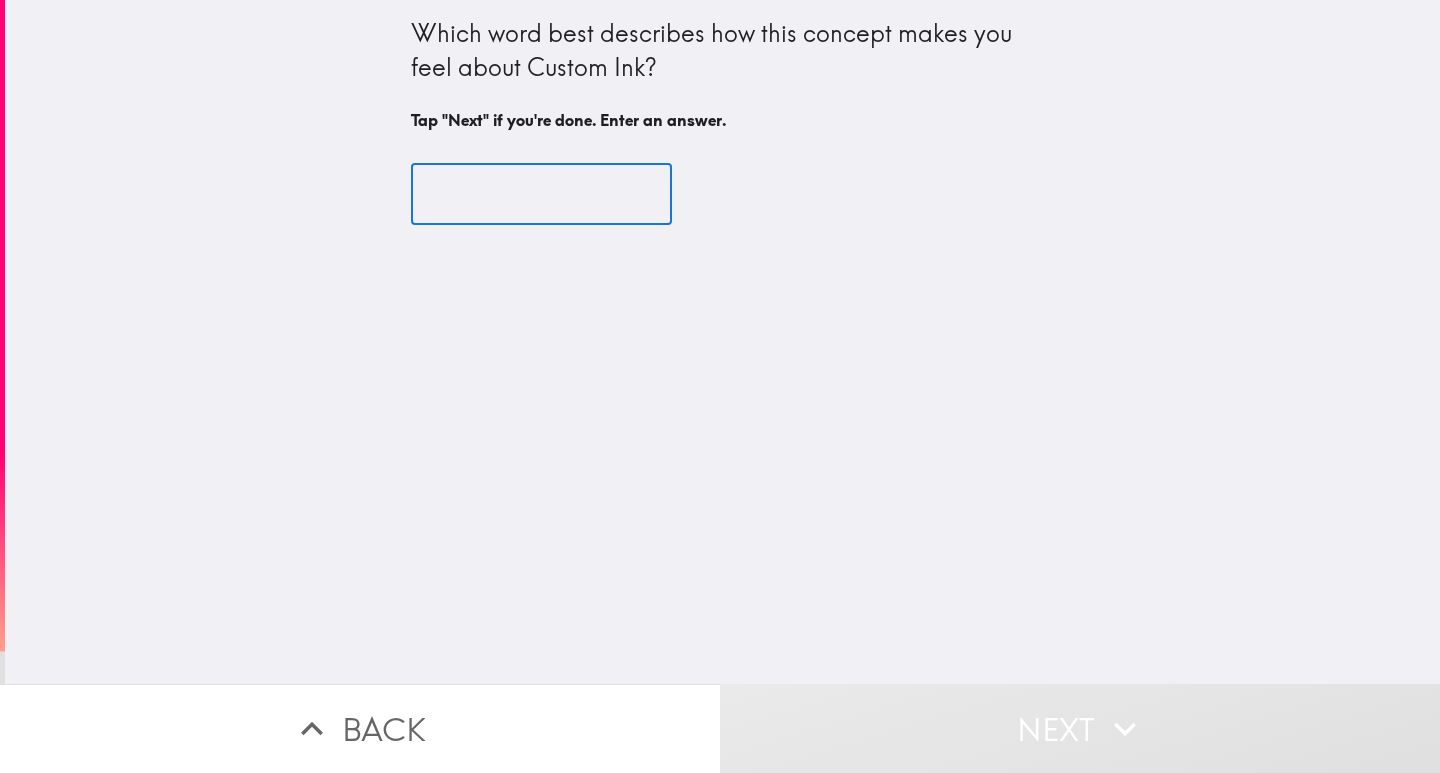 click at bounding box center (541, 195) 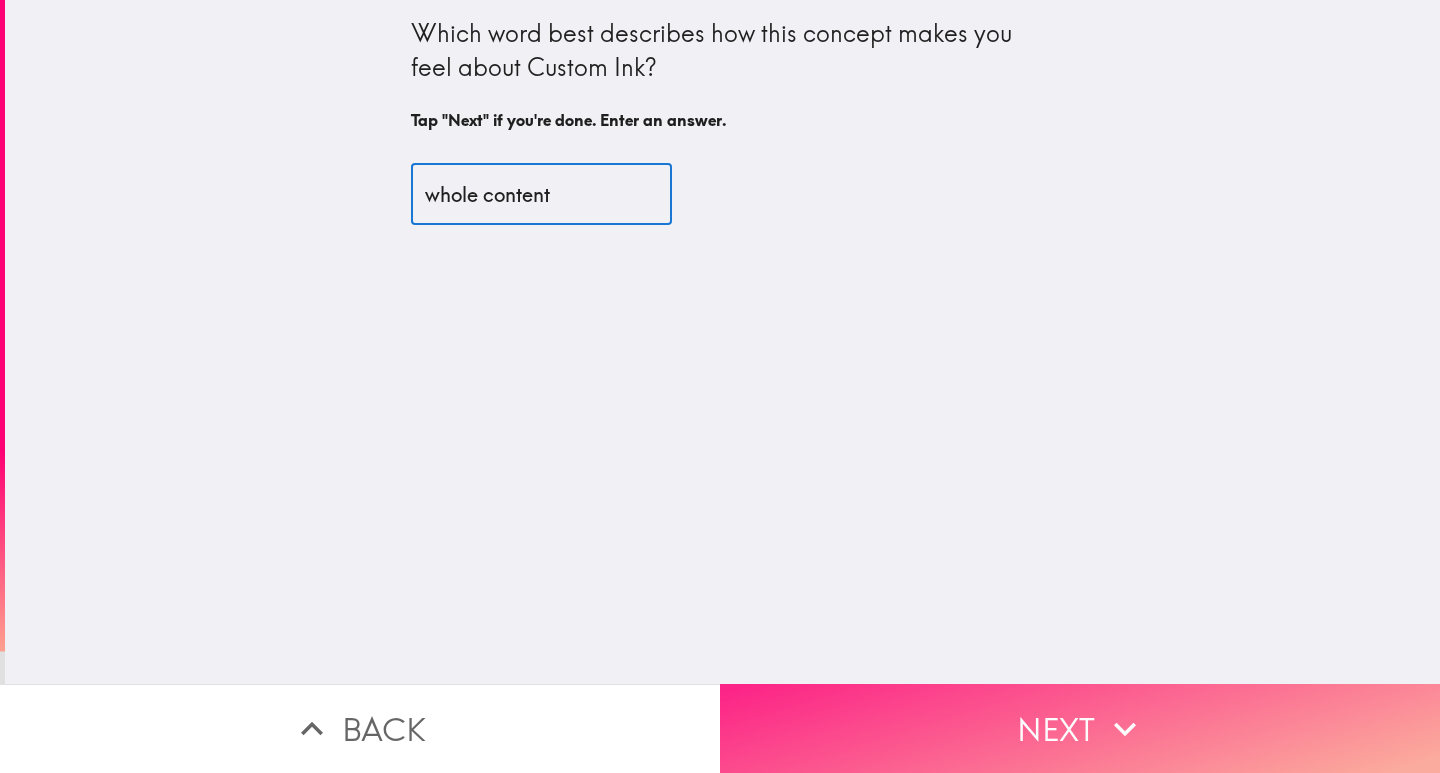 type on "whole content" 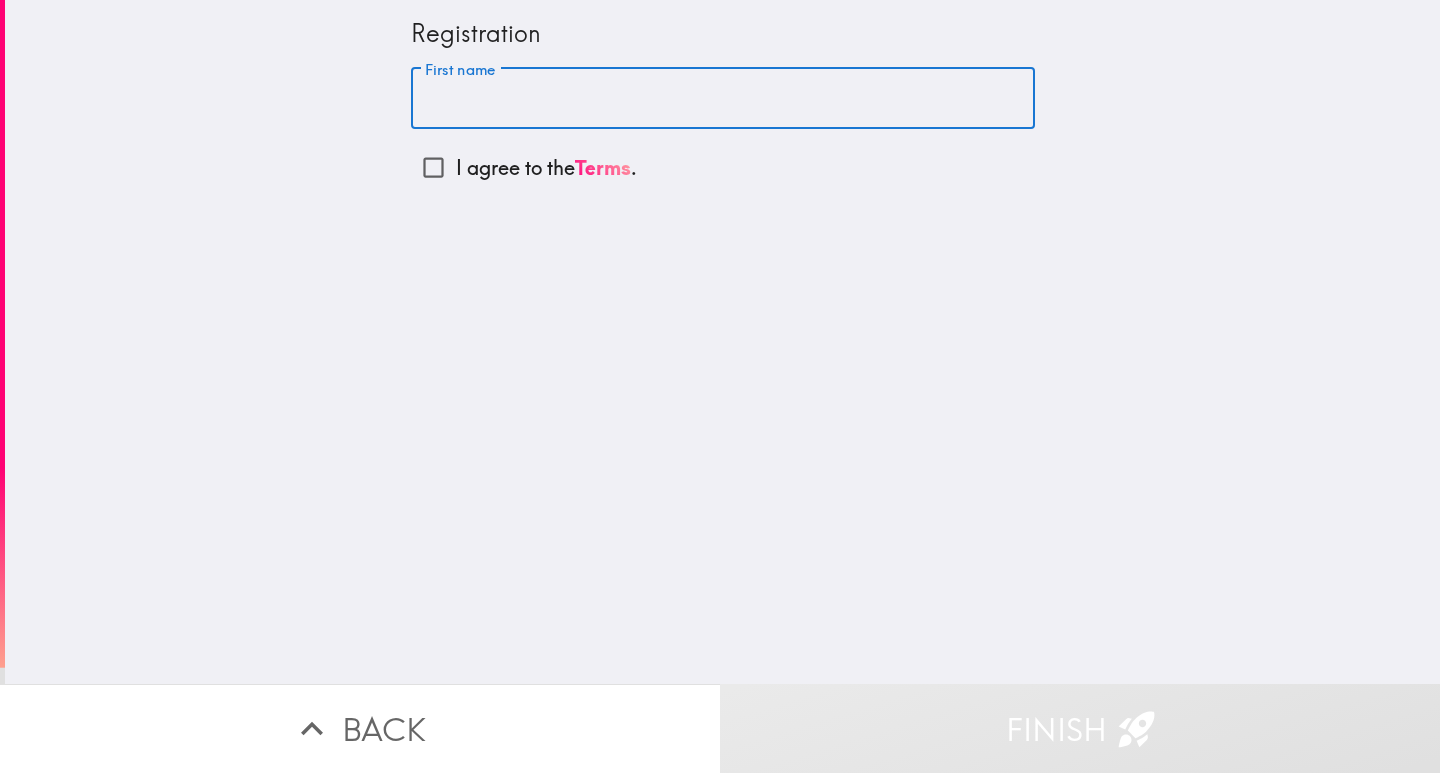 click on "First name" at bounding box center [723, 99] 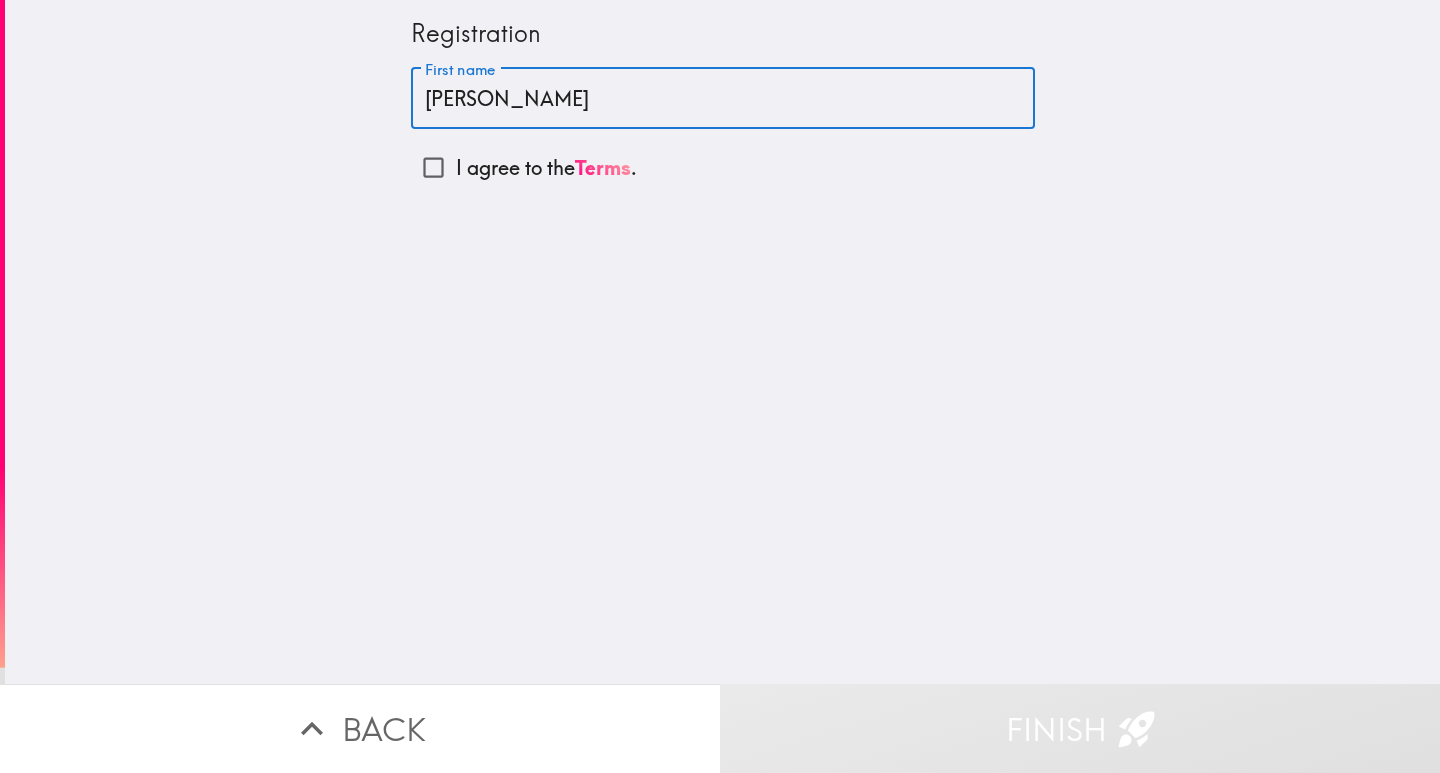type on "[PERSON_NAME]" 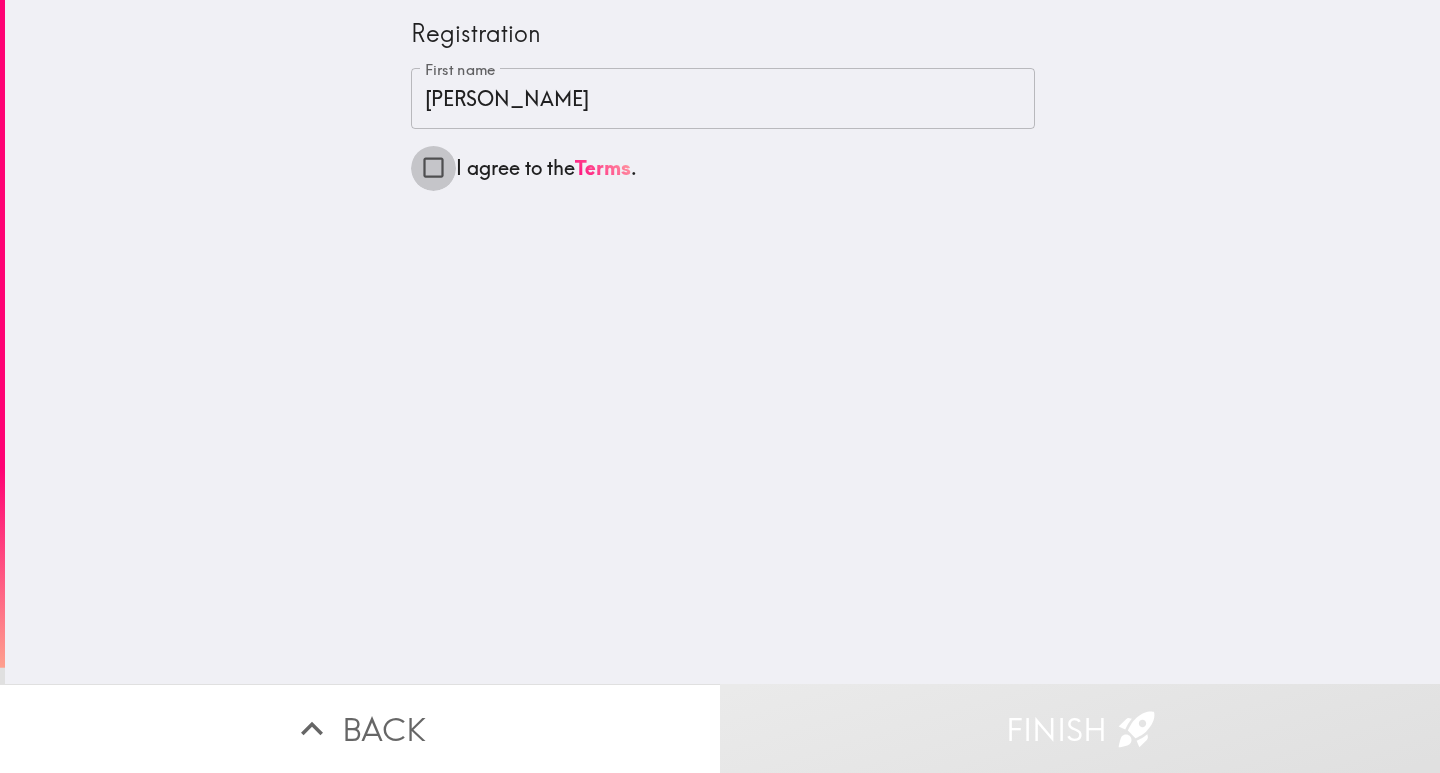 click on "I agree to the  Terms ." at bounding box center (433, 167) 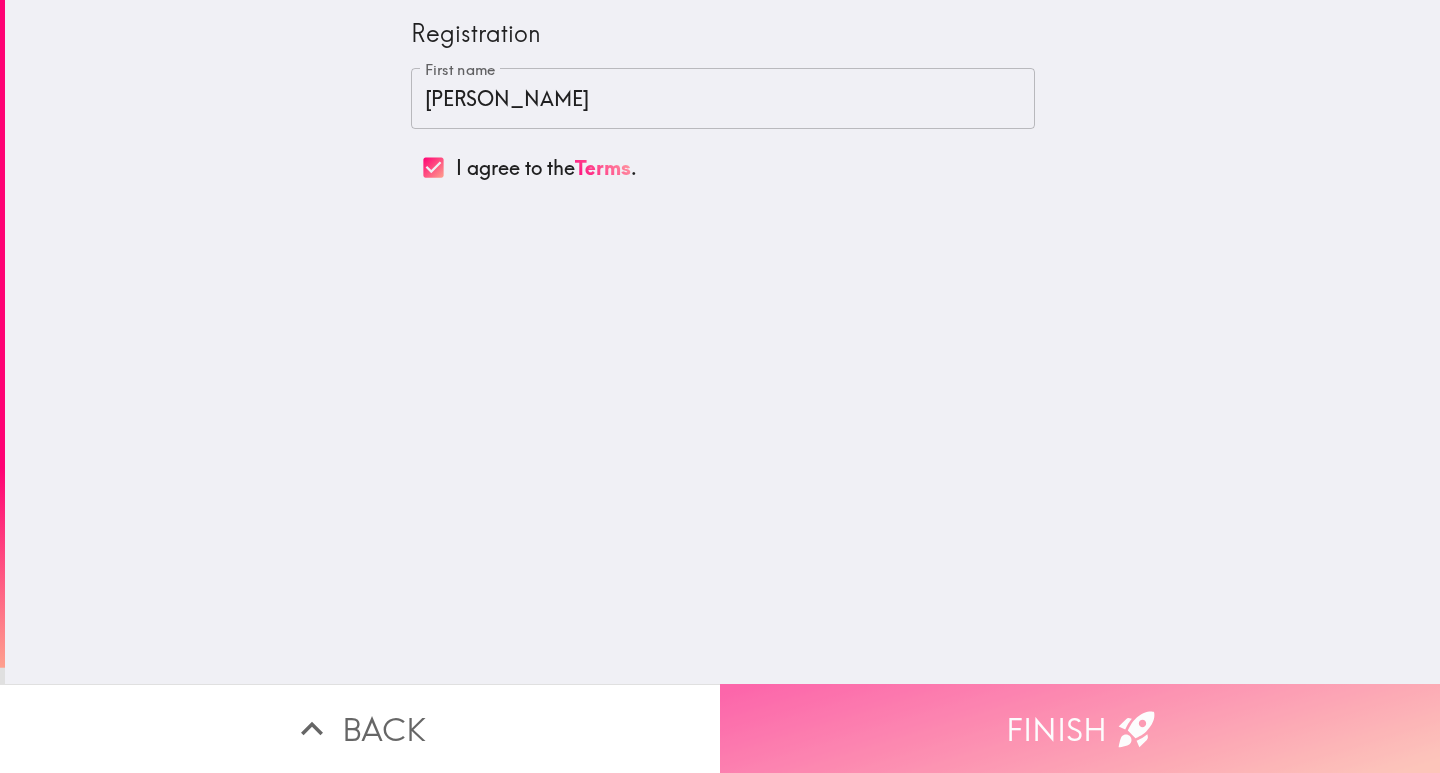 click on "Finish" at bounding box center (1080, 728) 